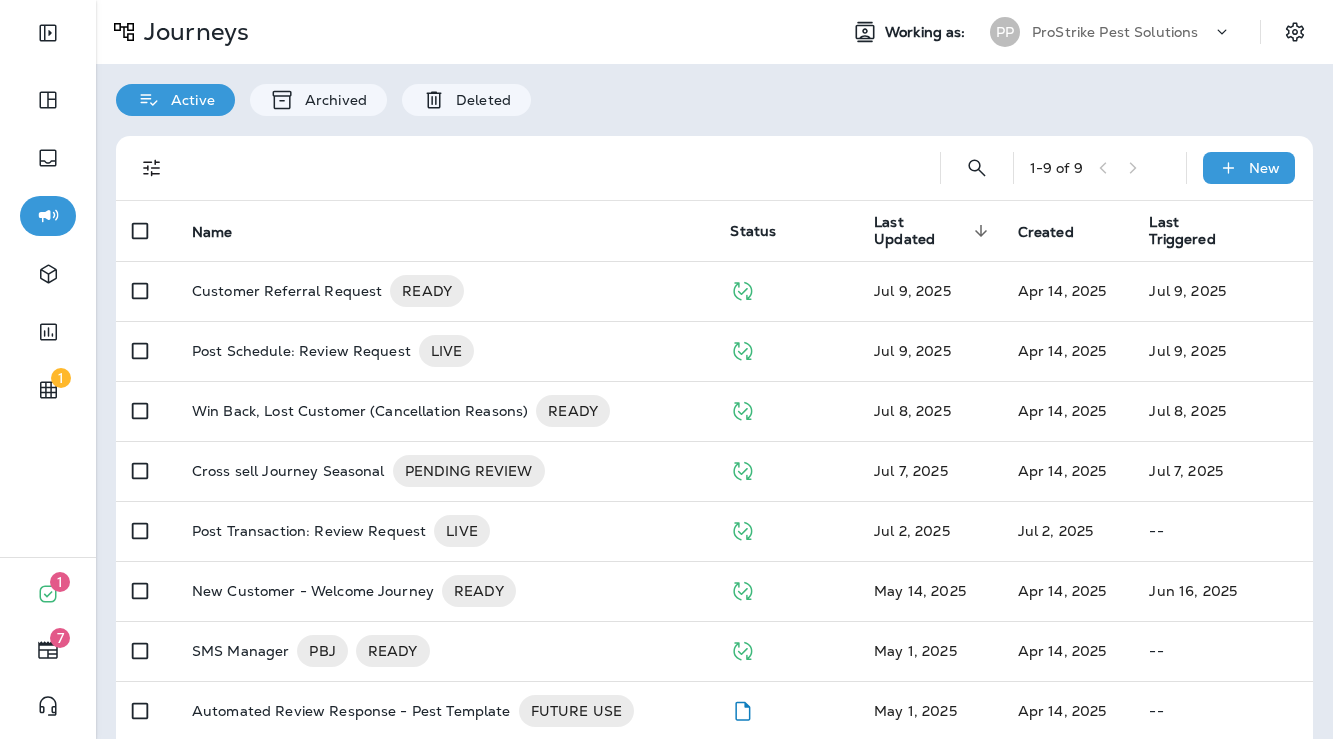 scroll, scrollTop: 0, scrollLeft: 0, axis: both 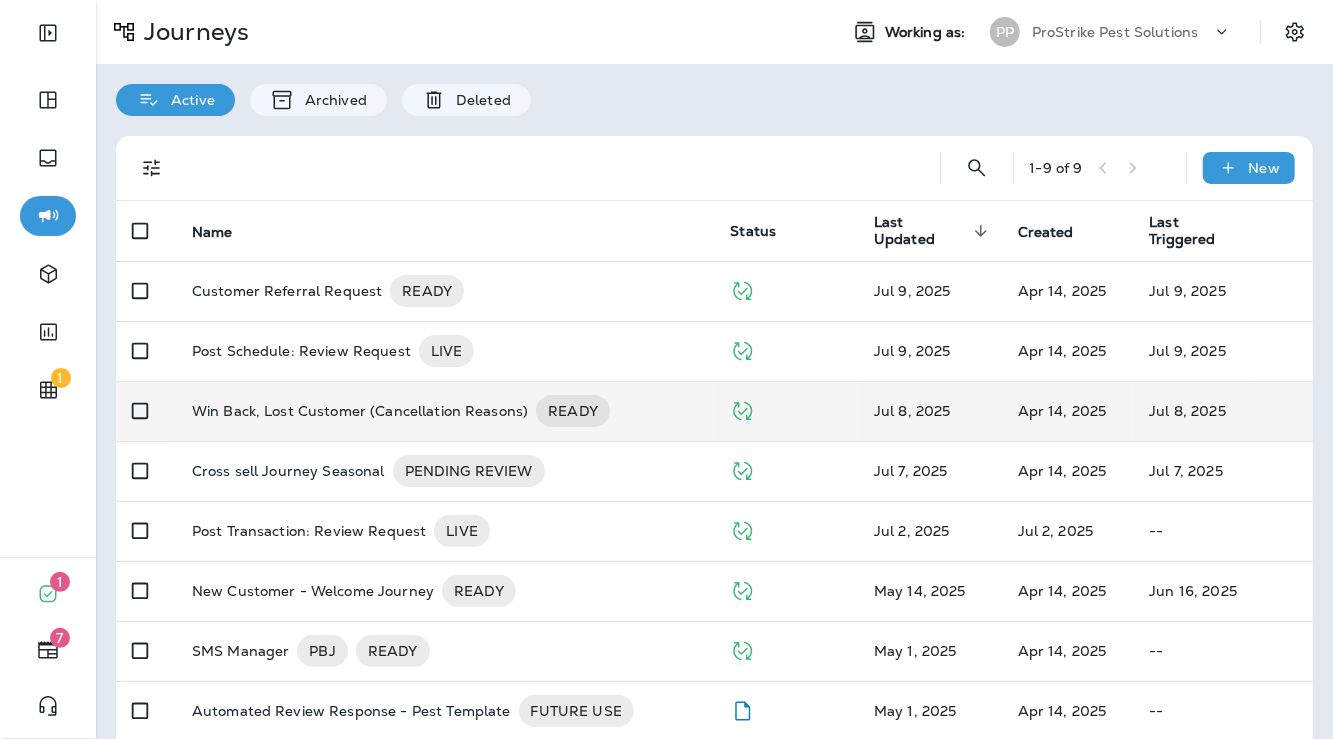 click on "PP ProStrike Pest Solutions" at bounding box center (1111, 32) 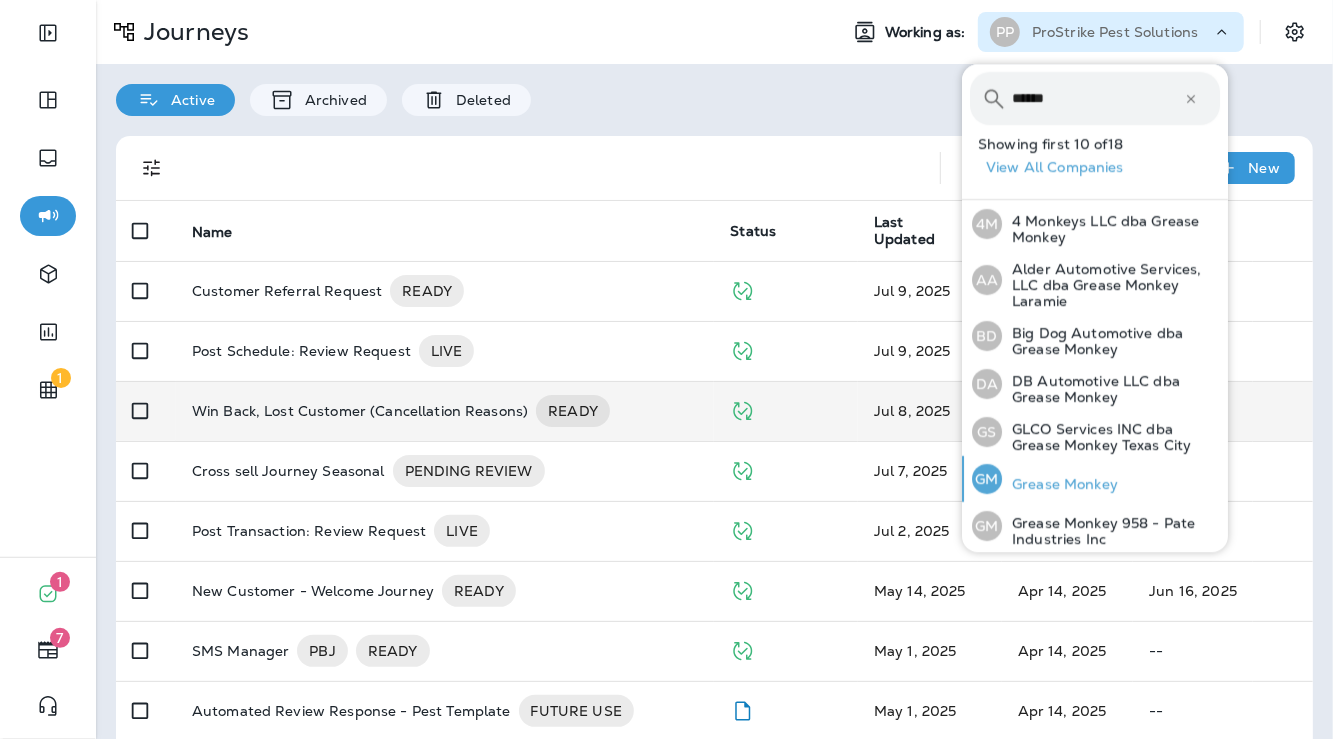 type on "******" 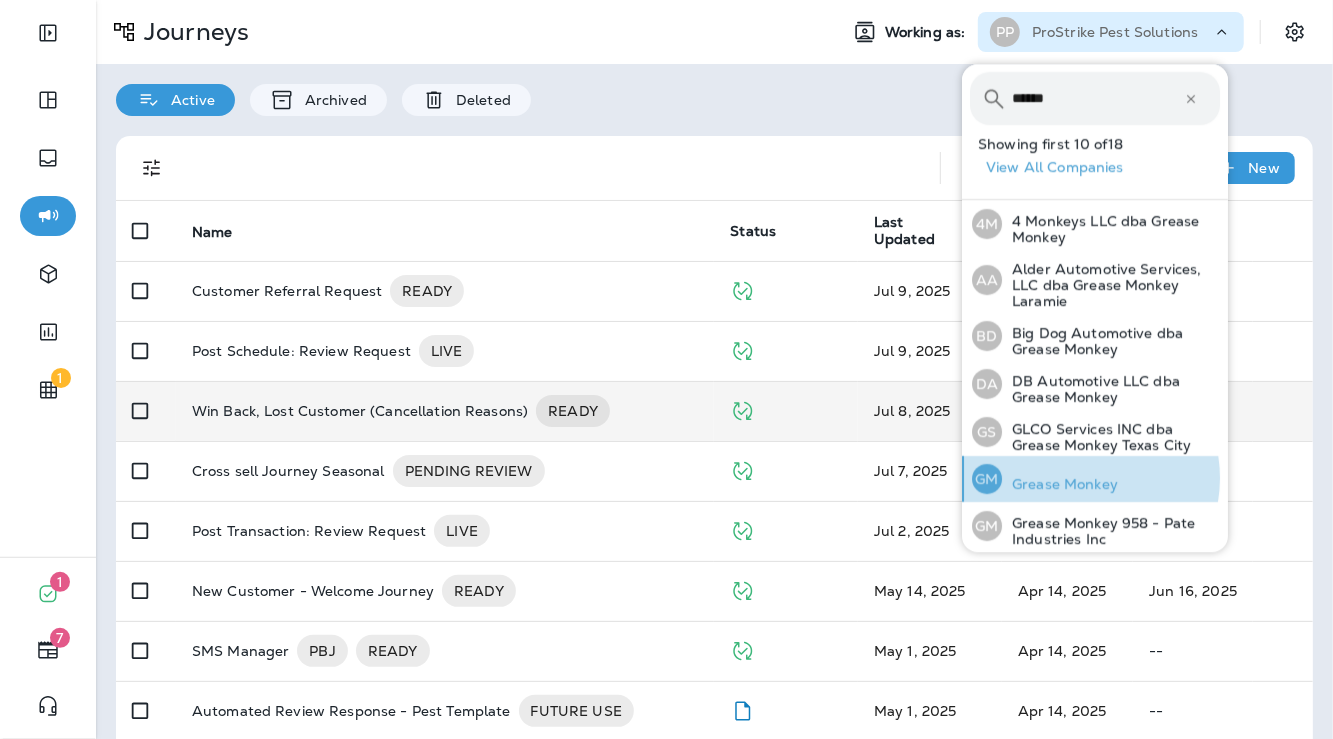 click on "Grease Monkey" at bounding box center (1111, 229) 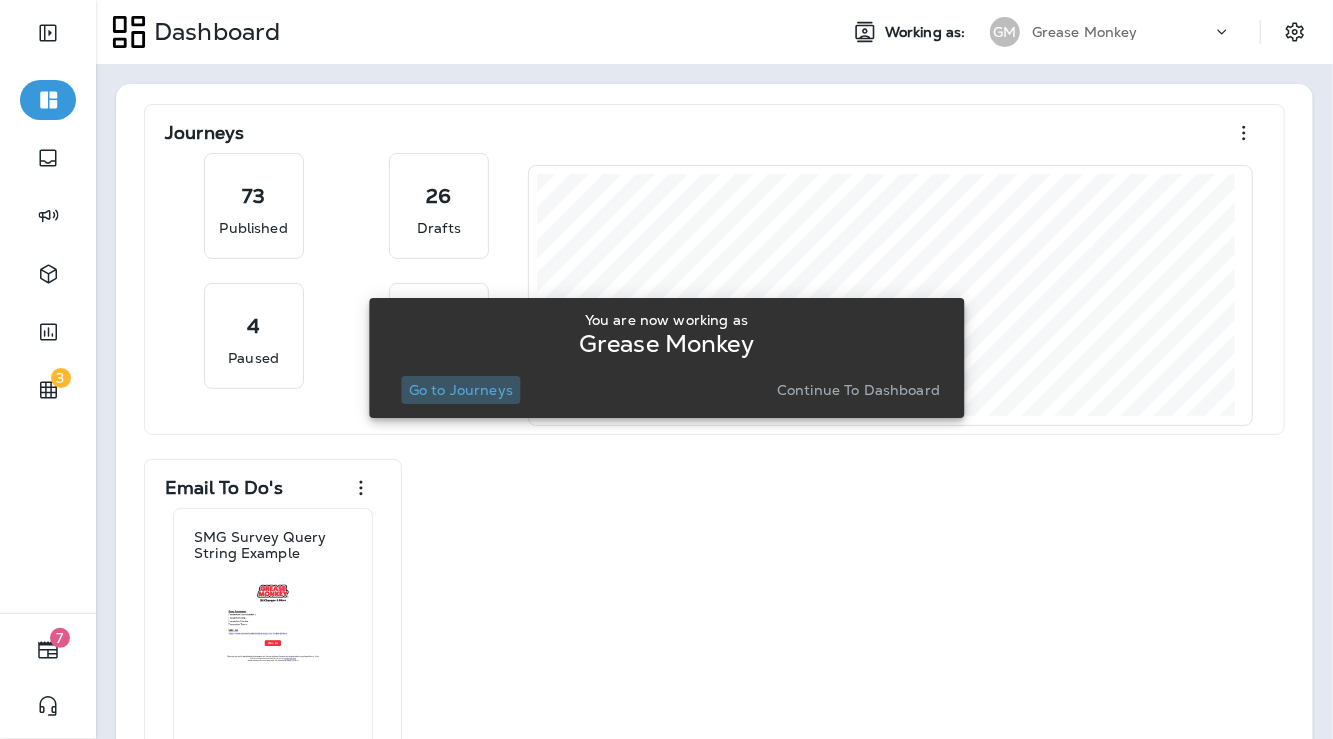 click on "Go to Journeys" at bounding box center [461, 390] 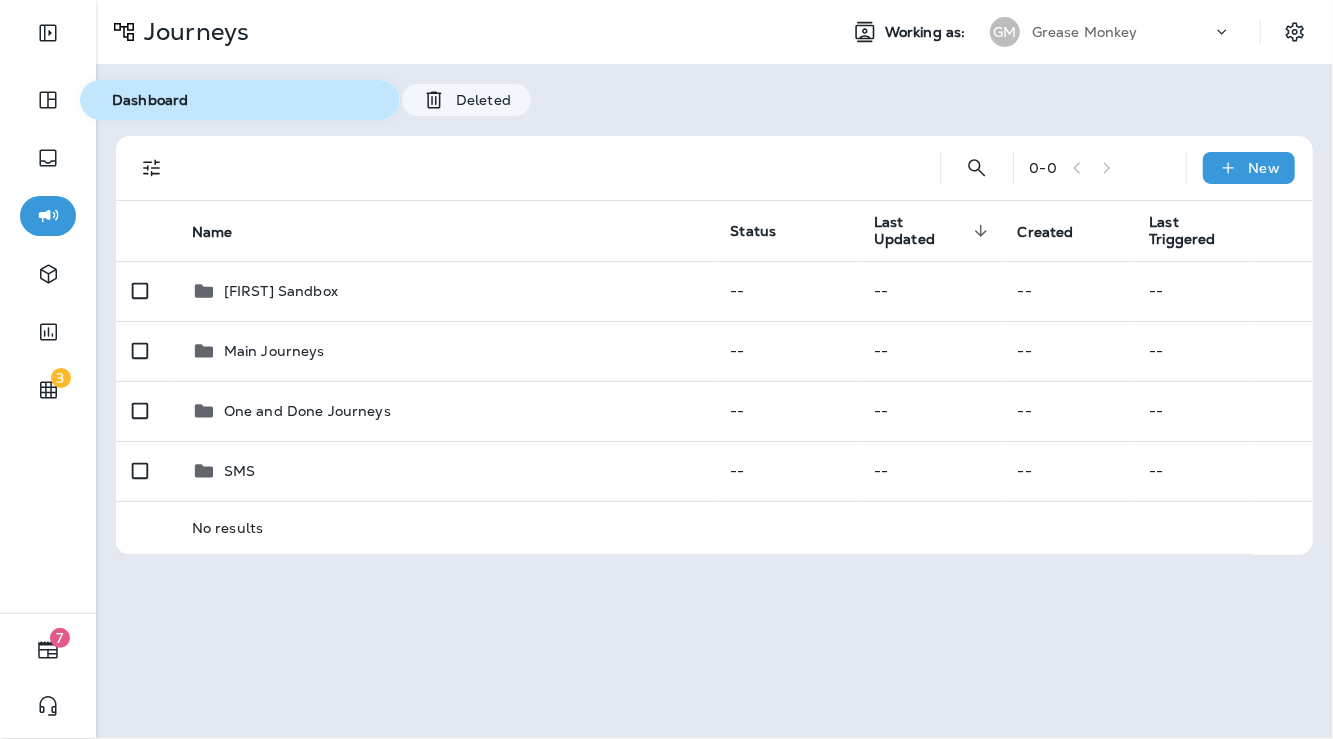 click on "Dashboard" at bounding box center [240, 100] 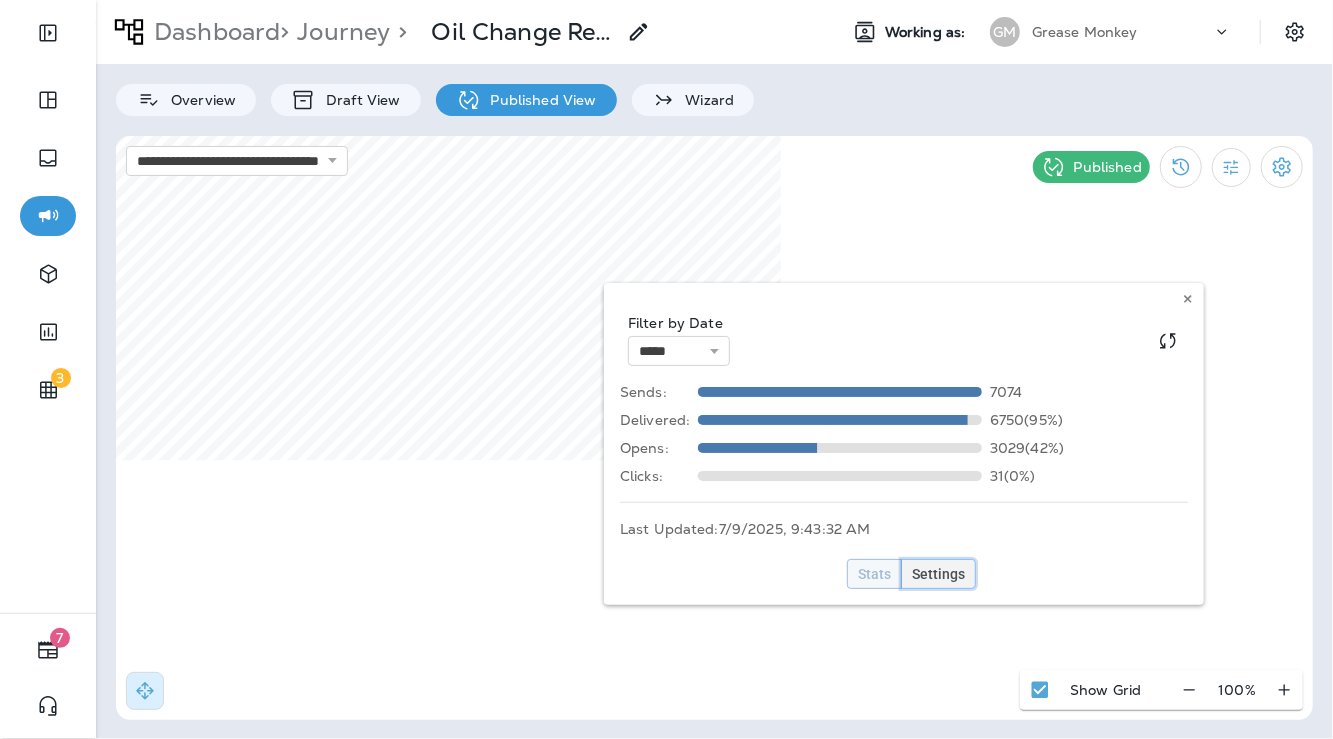 click on "Settings" at bounding box center (874, 574) 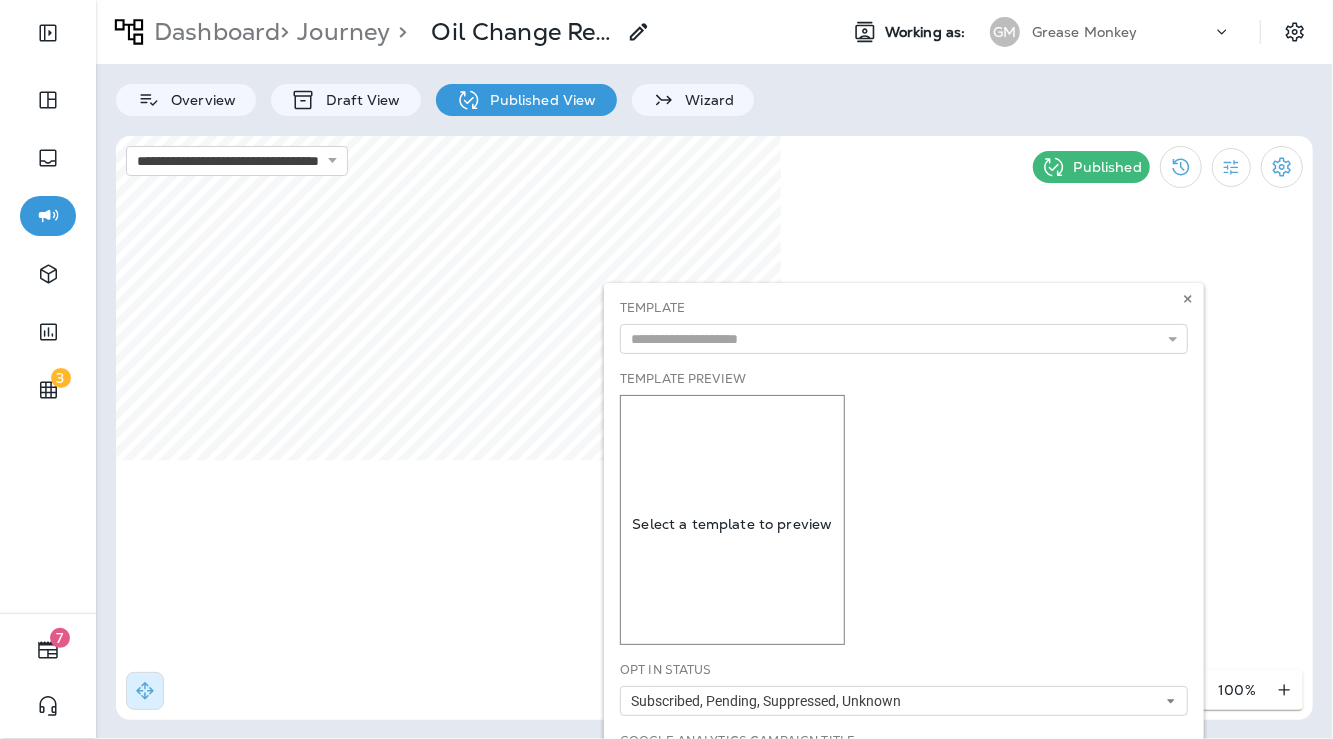 click on "Template 11/8 Flash Sale Lead Gen 12/11 75k 2025 - OEM Recommendations Block Final Copy (draft) $20 OFF Reminder Email - Due $20 OFF Reminder Email - Due Resend $20 OFF Reminder Email - Past Due $20 OFF Reminder Email - Past Due Resend 2/20 45-90 Day Past Due EM1L55 EM1L30 2/20 45-90 Day Past Due EM2L25 $25 OFF Reminder Email - Due RESEND Template Preview Select a template to preview Opt In Status   Subscribed, Pending, Suppressed, Unknown Subscribed Pending Suppressed Unknown Google Analytics Campaign Title   Stats   Settings" at bounding box center [904, 576] 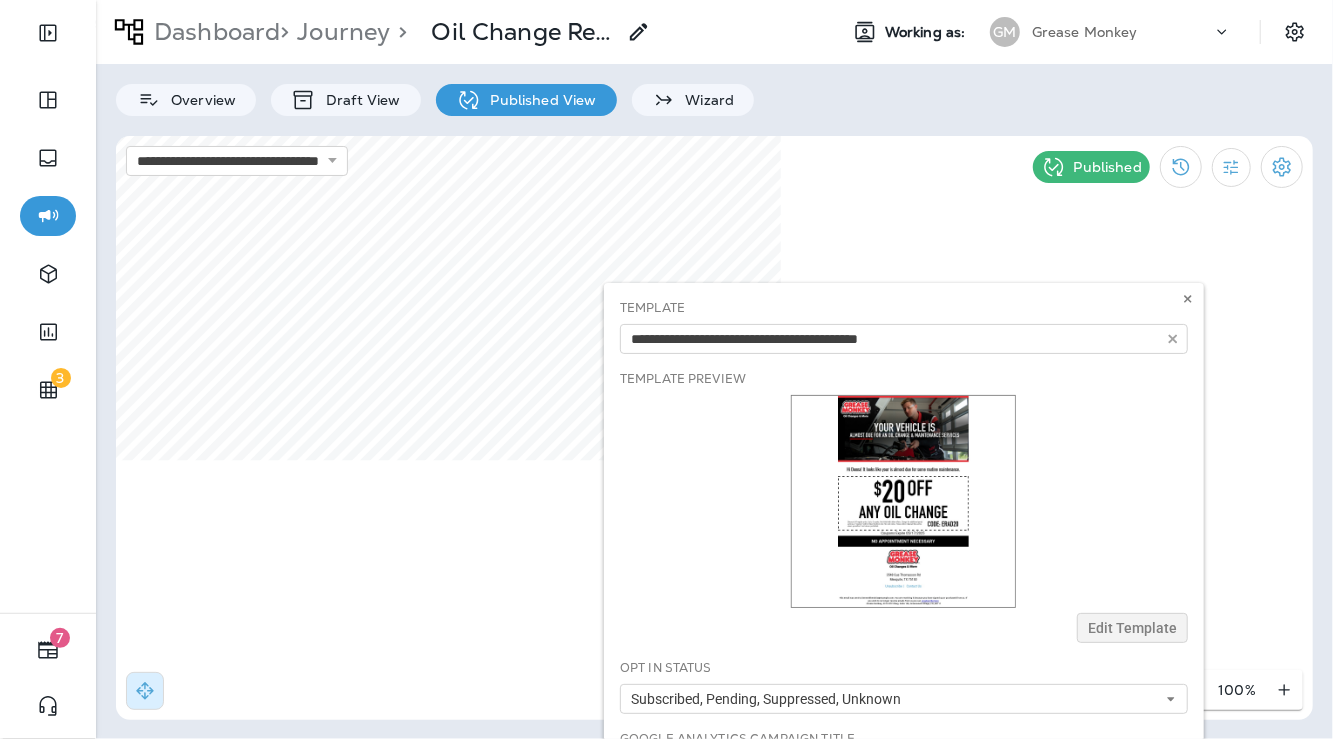 click on "Template 11/8 Flash Sale Lead Gen 12/11 75k 2025 - OEM Recommendations Block Final Copy (draft) $20 OFF Reminder Email - Due $20 OFF Reminder Email - Due Resend $20 OFF Reminder Email - Past Due $20 OFF Reminder Email - Past Due Resend 2/20 45-90 Day Past Due EM1L55 EM1L30 2/20 45-90 Day Past Due EM2L25 $25 OFF Reminder Email - Due RESEND Template Preview   Edit Template Opt In Status   Subscribed, Pending, Suppressed, Unknown Subscribed Pending Suppressed Unknown Google Analytics Campaign Title   Stats   Settings" at bounding box center [904, 575] 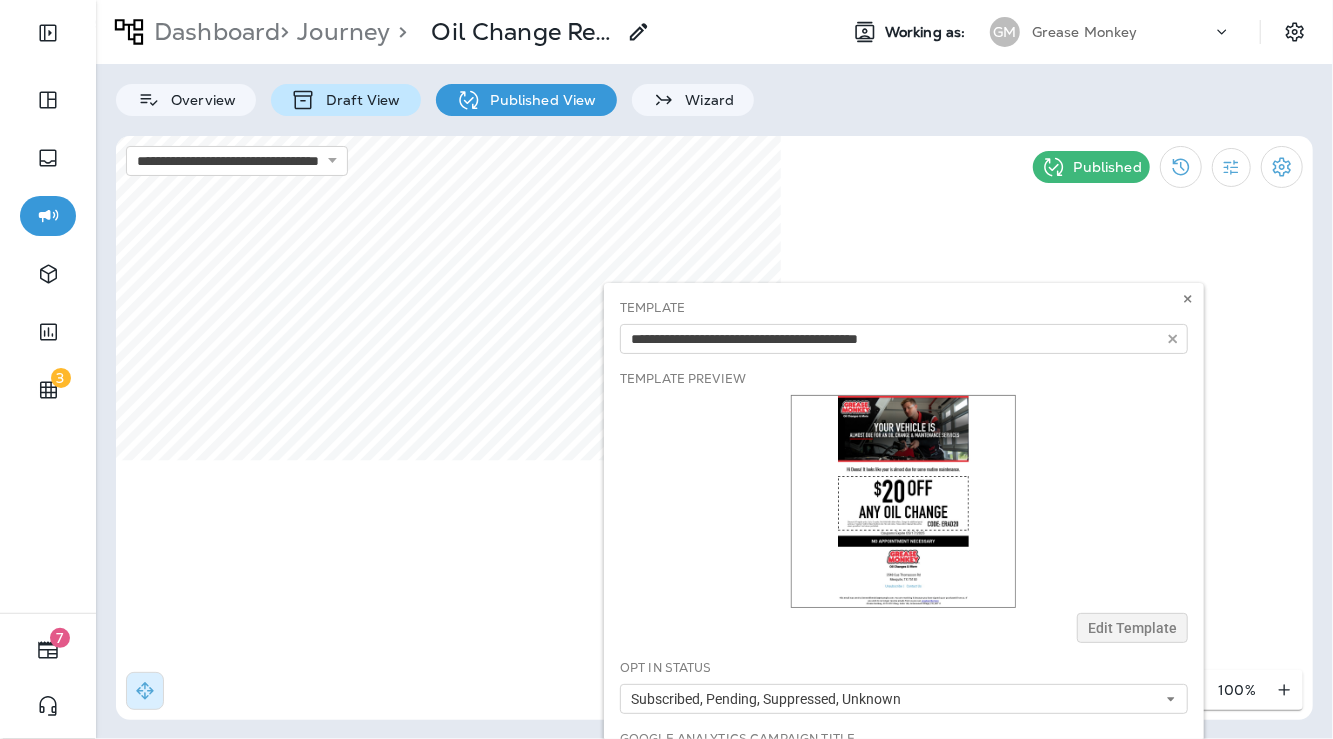 click on "Draft View" at bounding box center [198, 100] 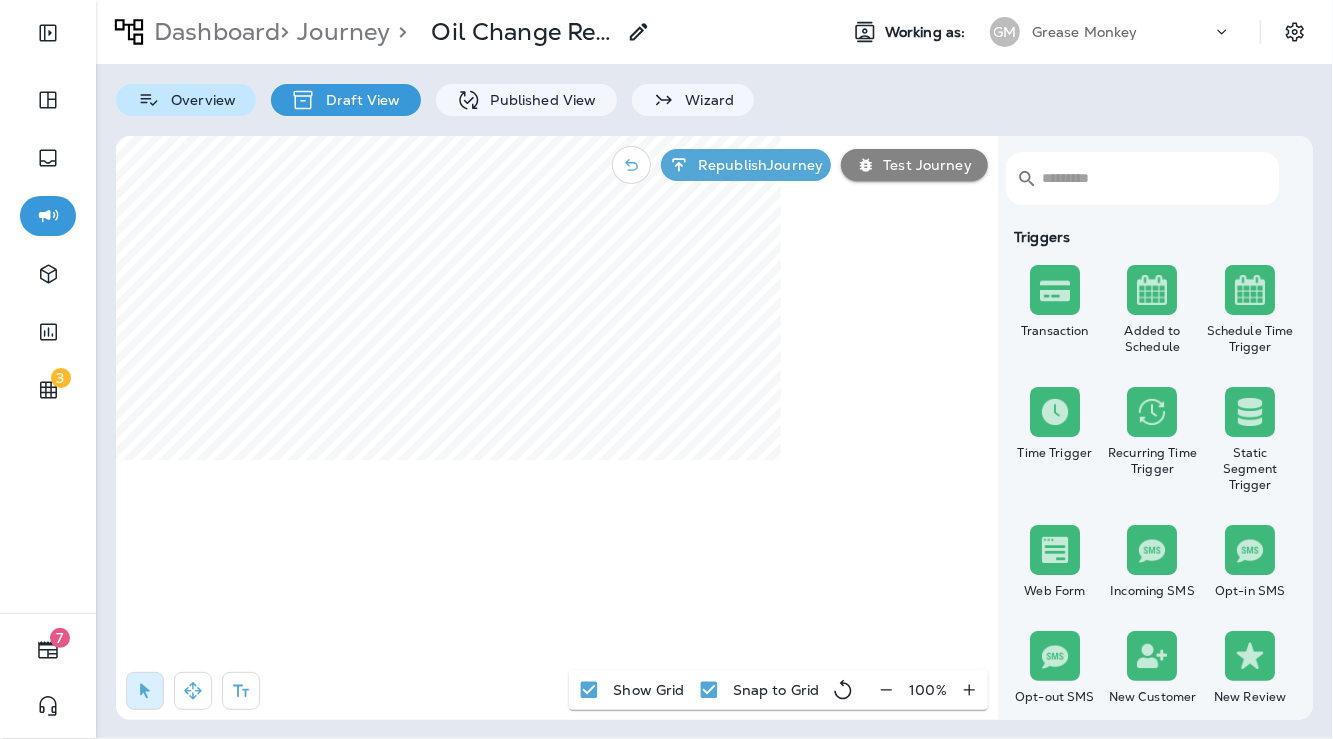 click on "Overview" at bounding box center [198, 100] 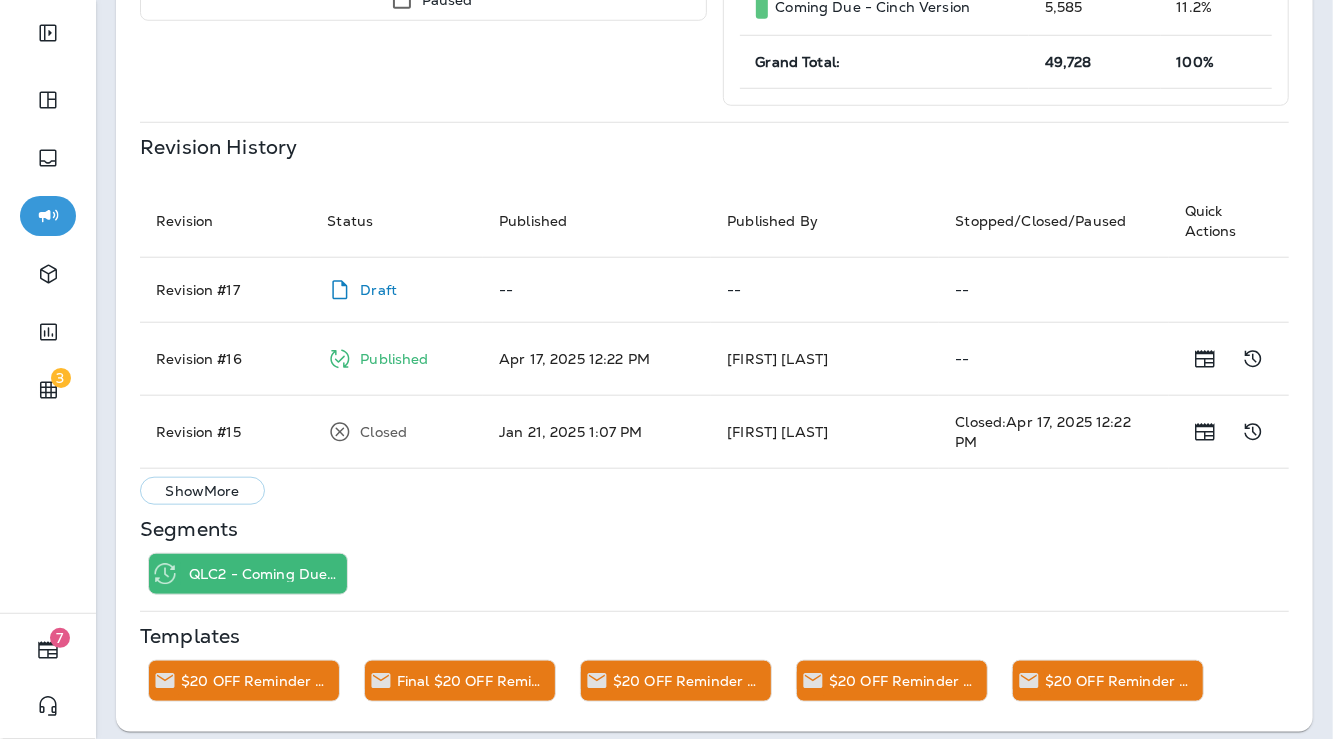 scroll, scrollTop: 889, scrollLeft: 0, axis: vertical 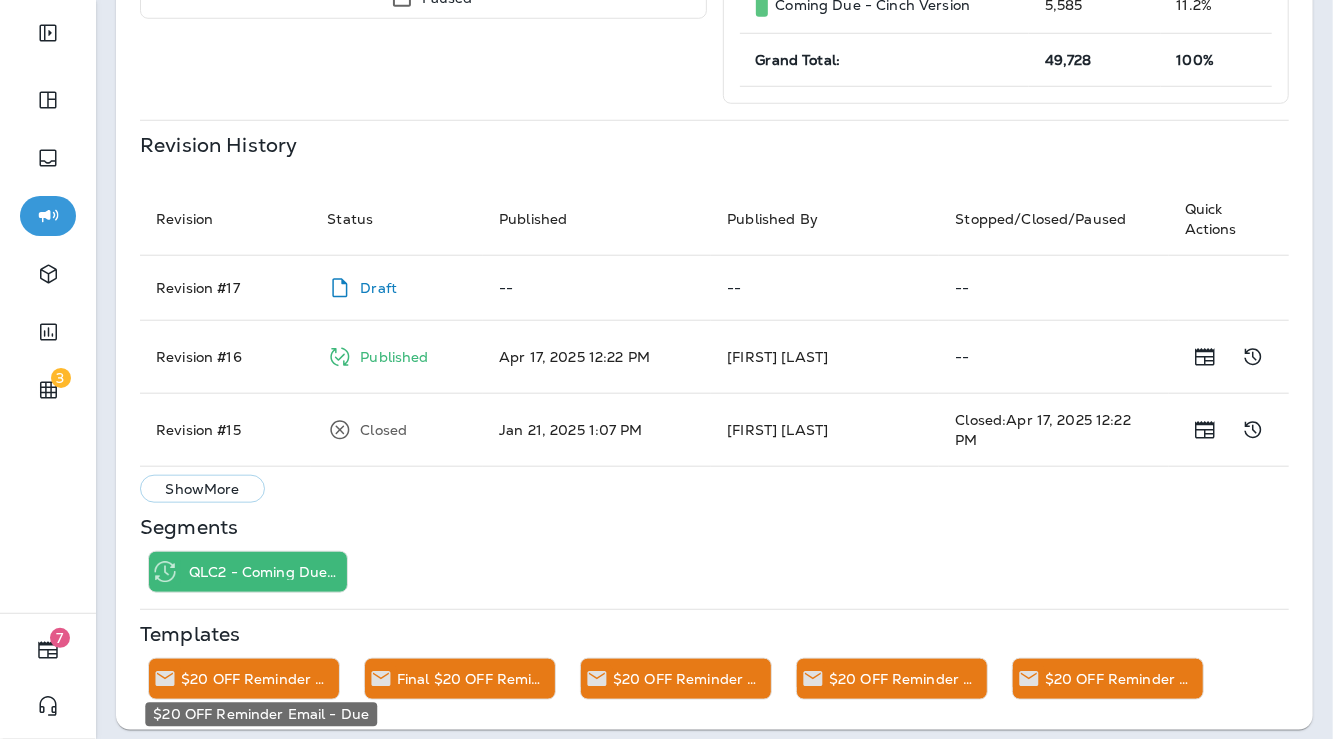 click on "$20 OFF Reminder Email - Due" at bounding box center [256, 679] 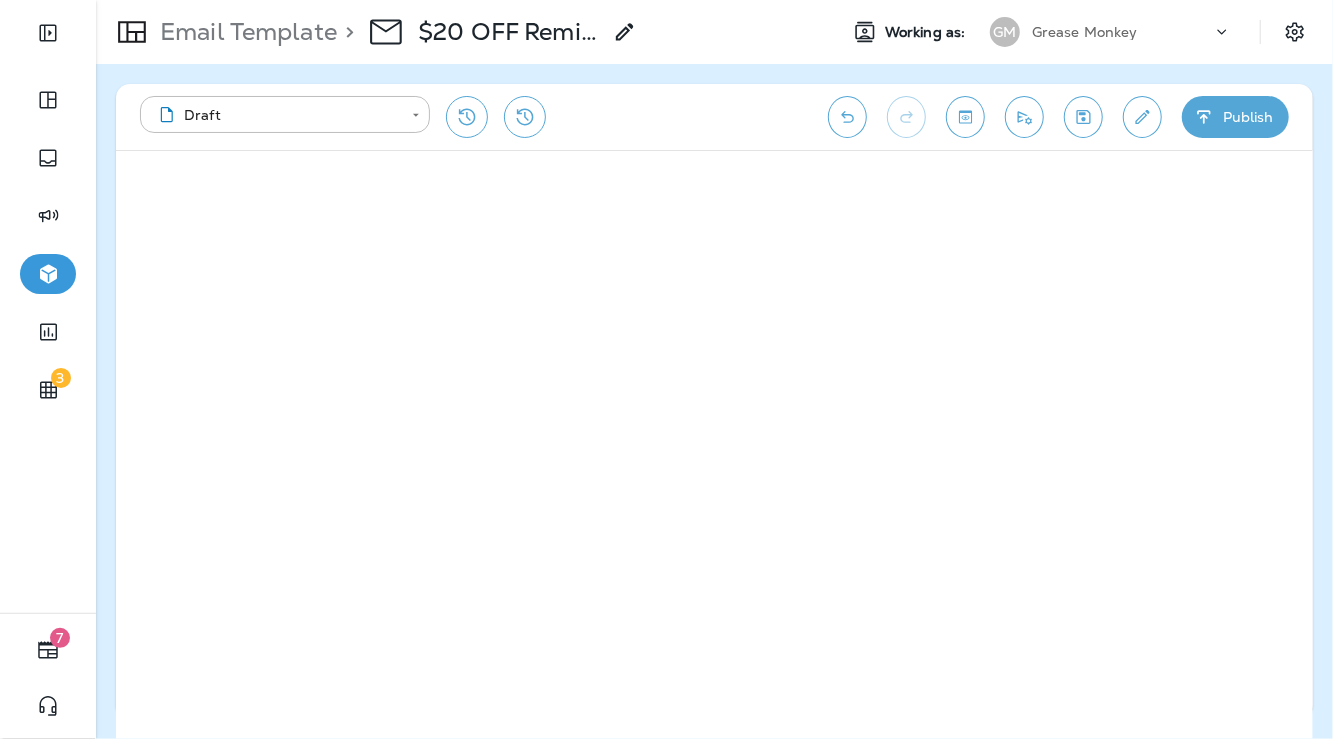 click on "Grease Monkey" at bounding box center [1122, 32] 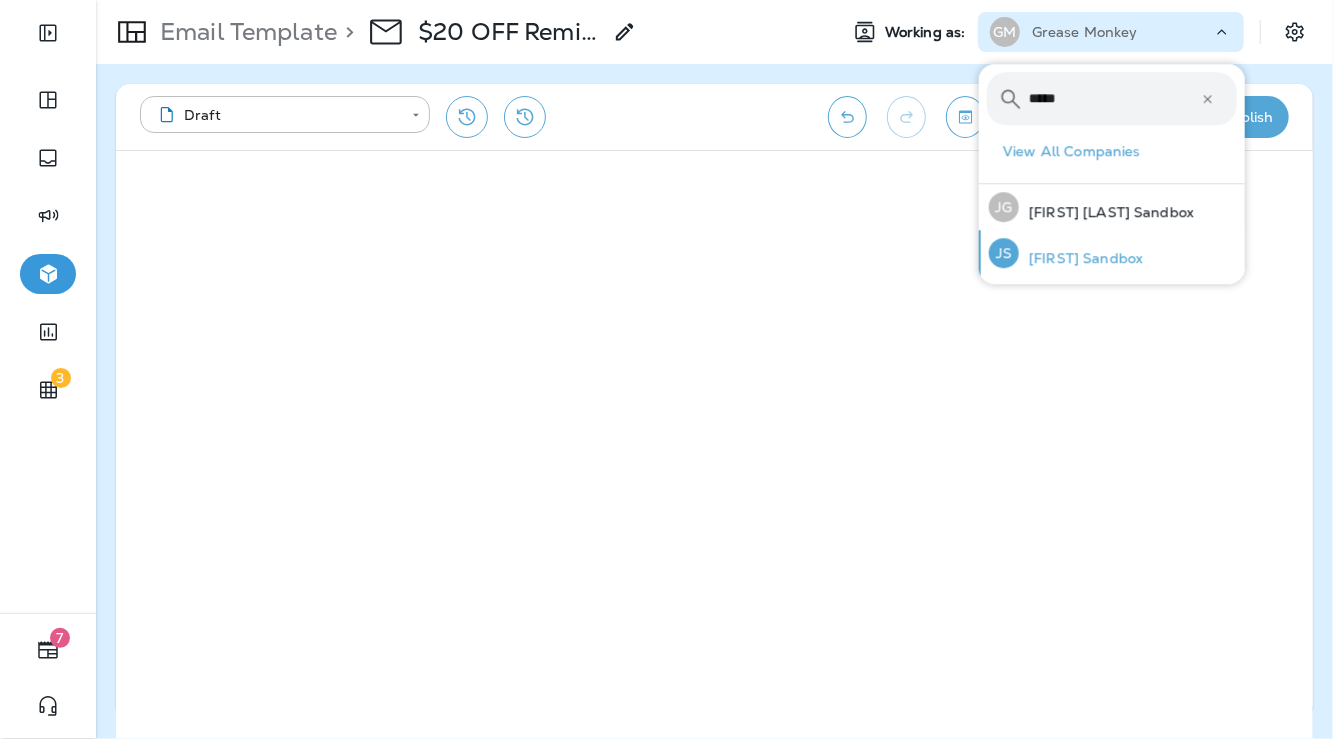 type on "*****" 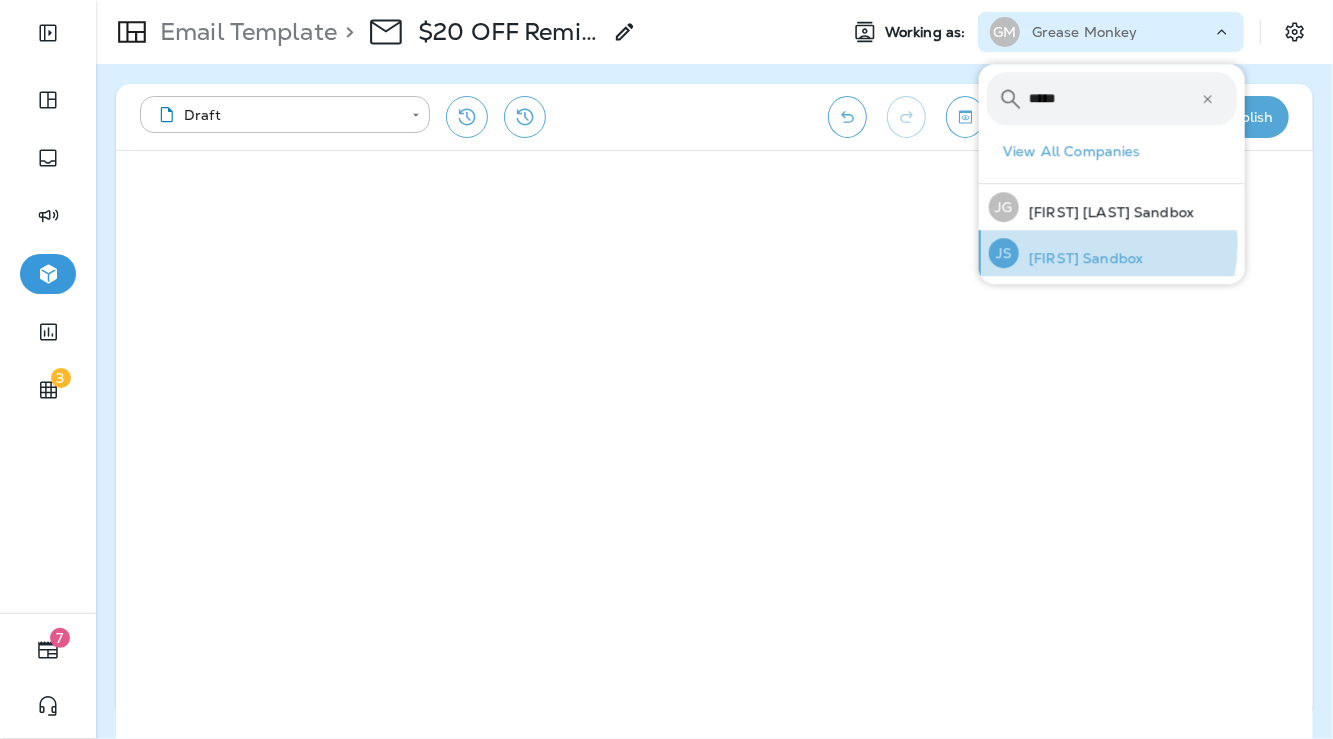 click on "[FIRST] [LAST] Sandbox" at bounding box center [1091, 207] 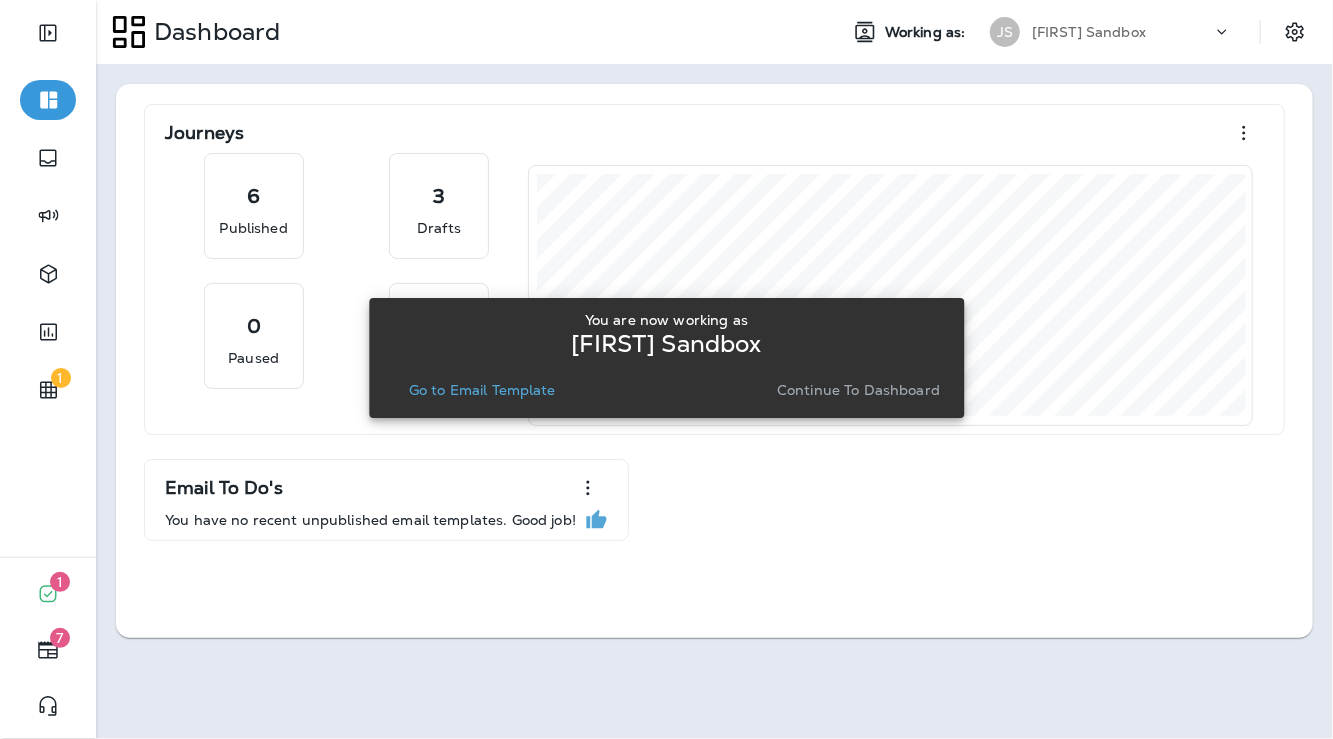 click on "Go to Email Template" at bounding box center (482, 390) 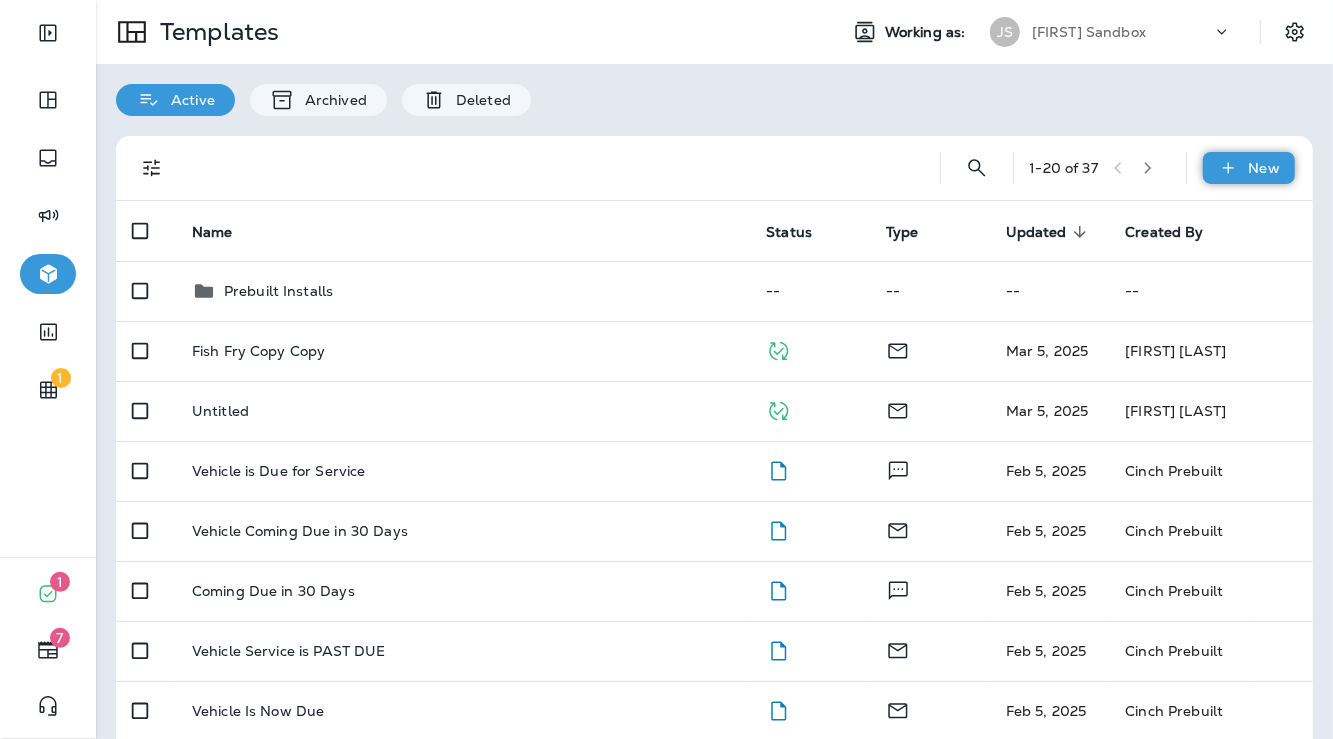 click at bounding box center [1228, 168] 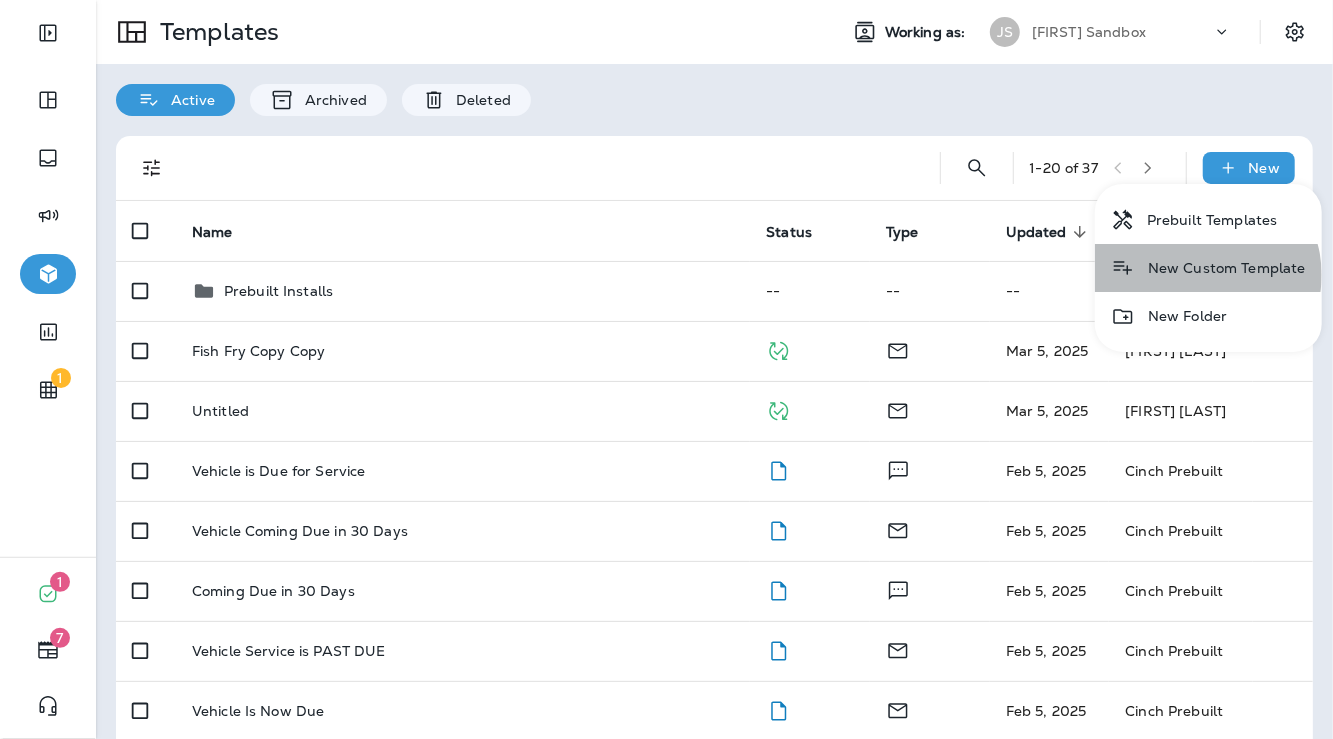click on "New Custom Template" at bounding box center [1208, 268] 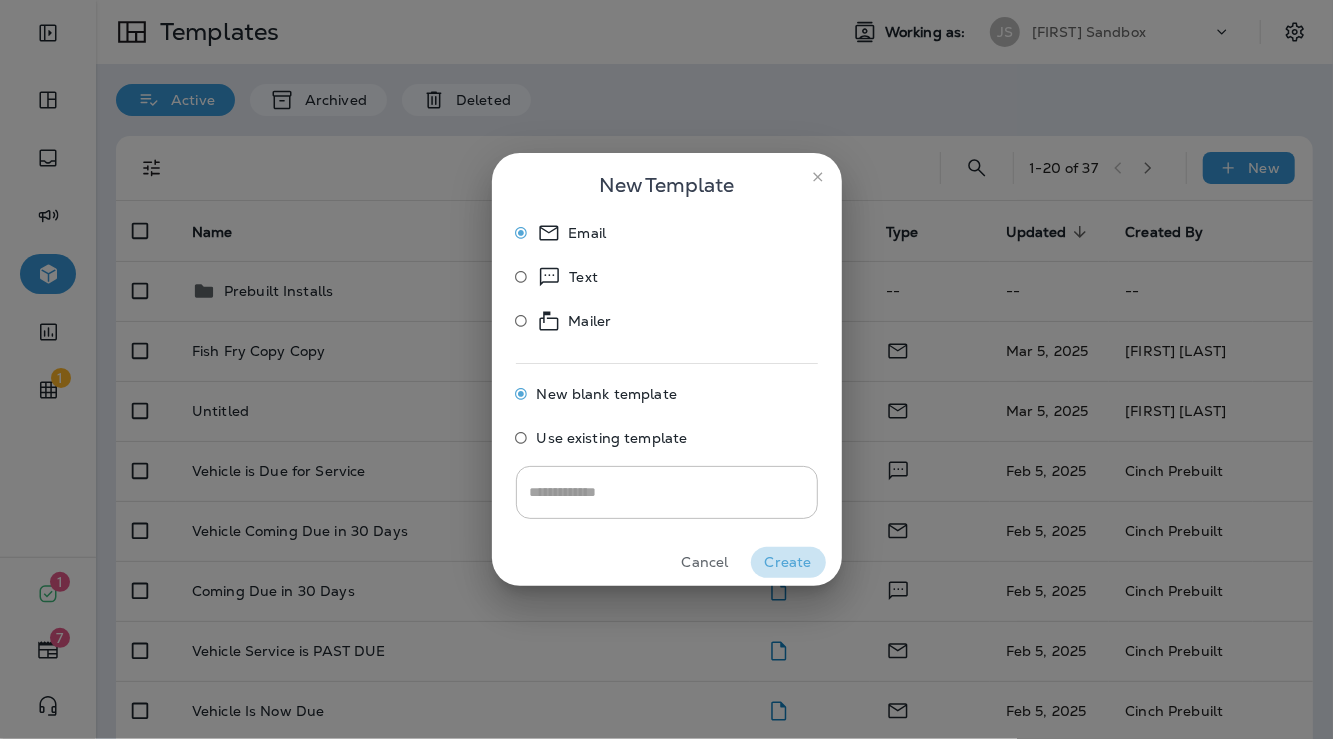 click on "Create" at bounding box center [788, 562] 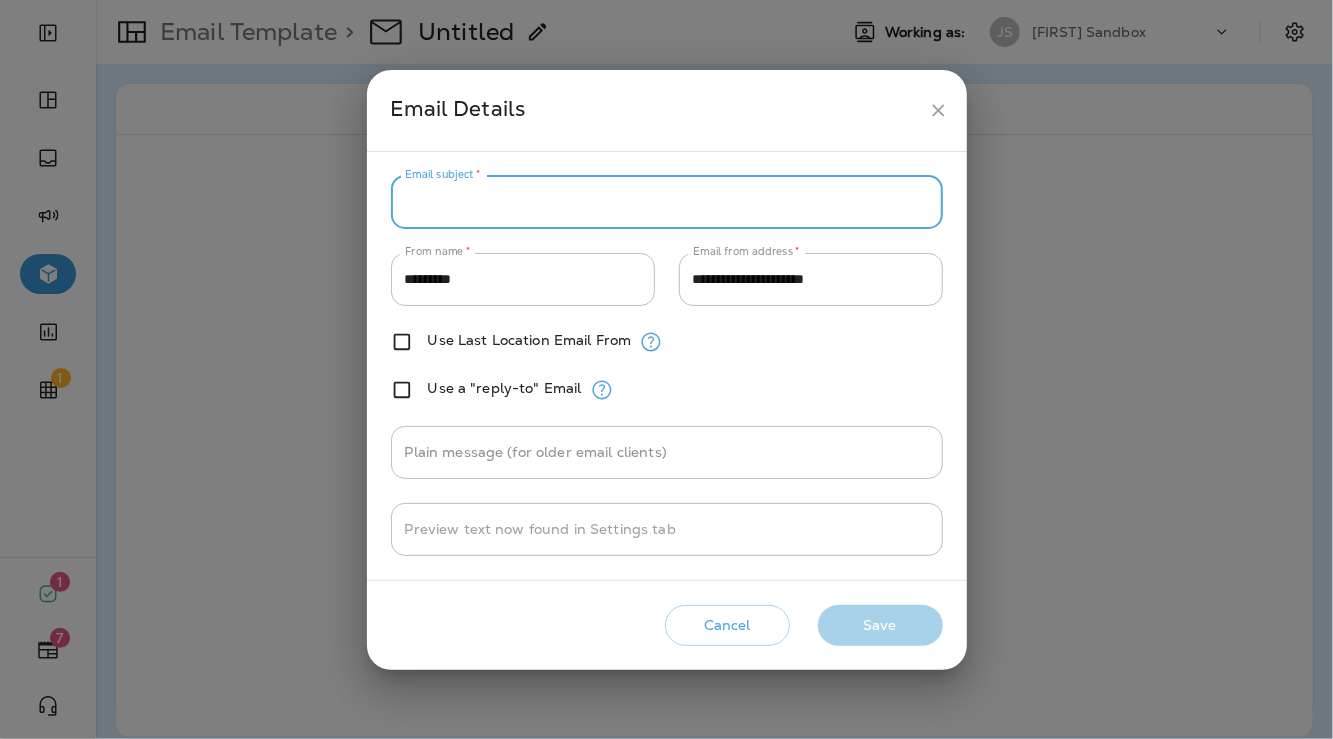 click on "Email subject   *" at bounding box center (667, 202) 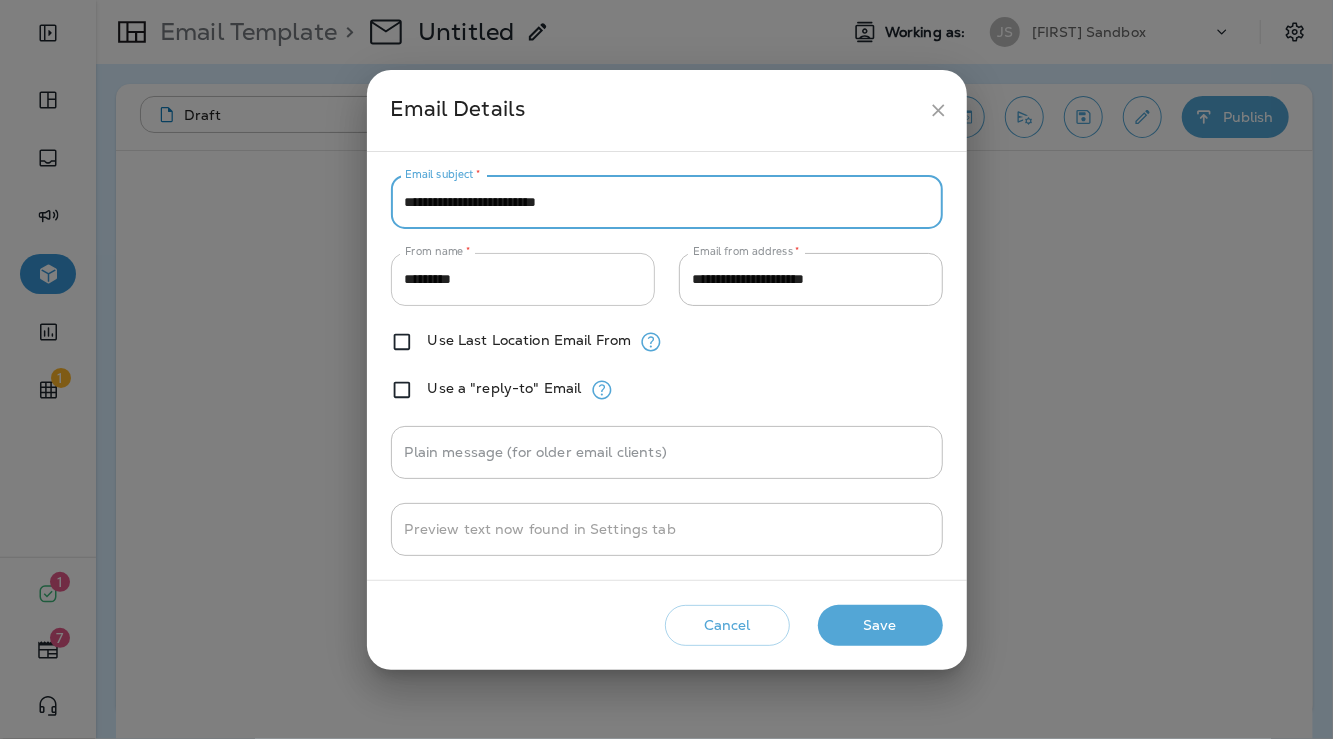 type on "**********" 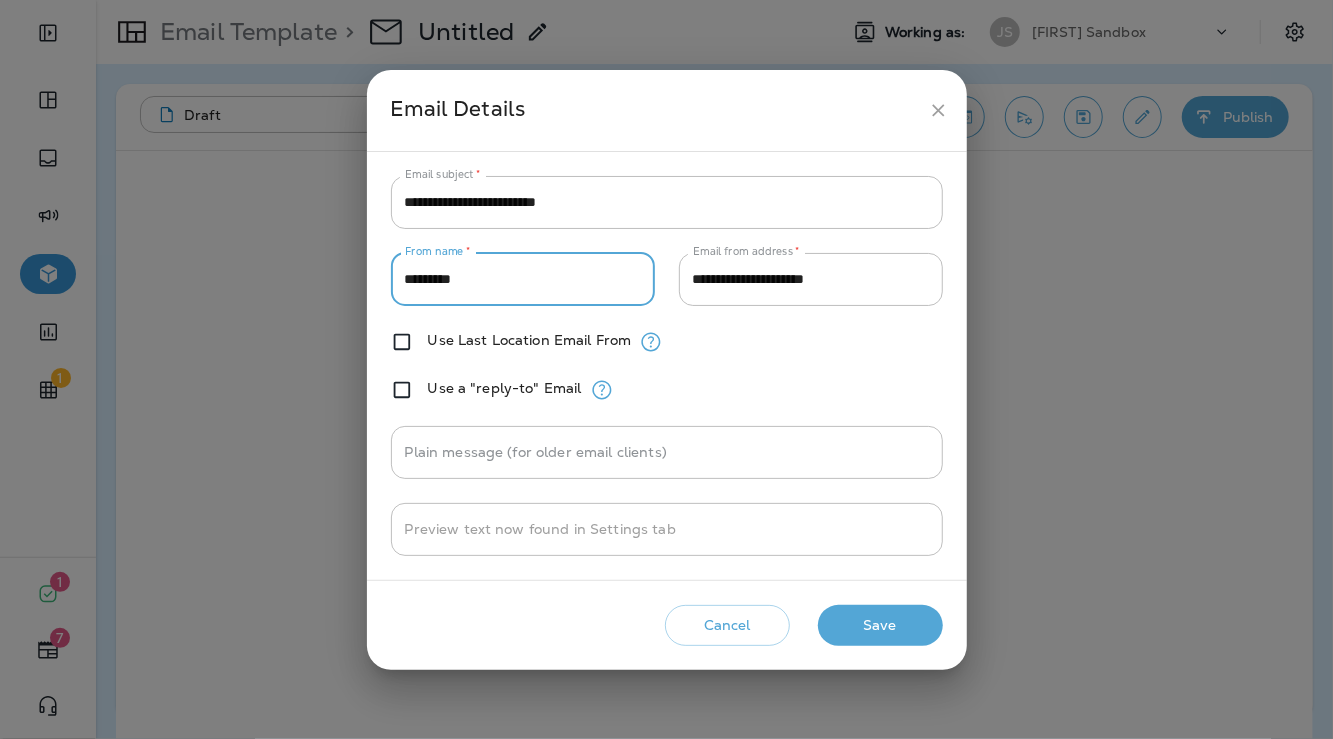 click on "*********" at bounding box center [523, 279] 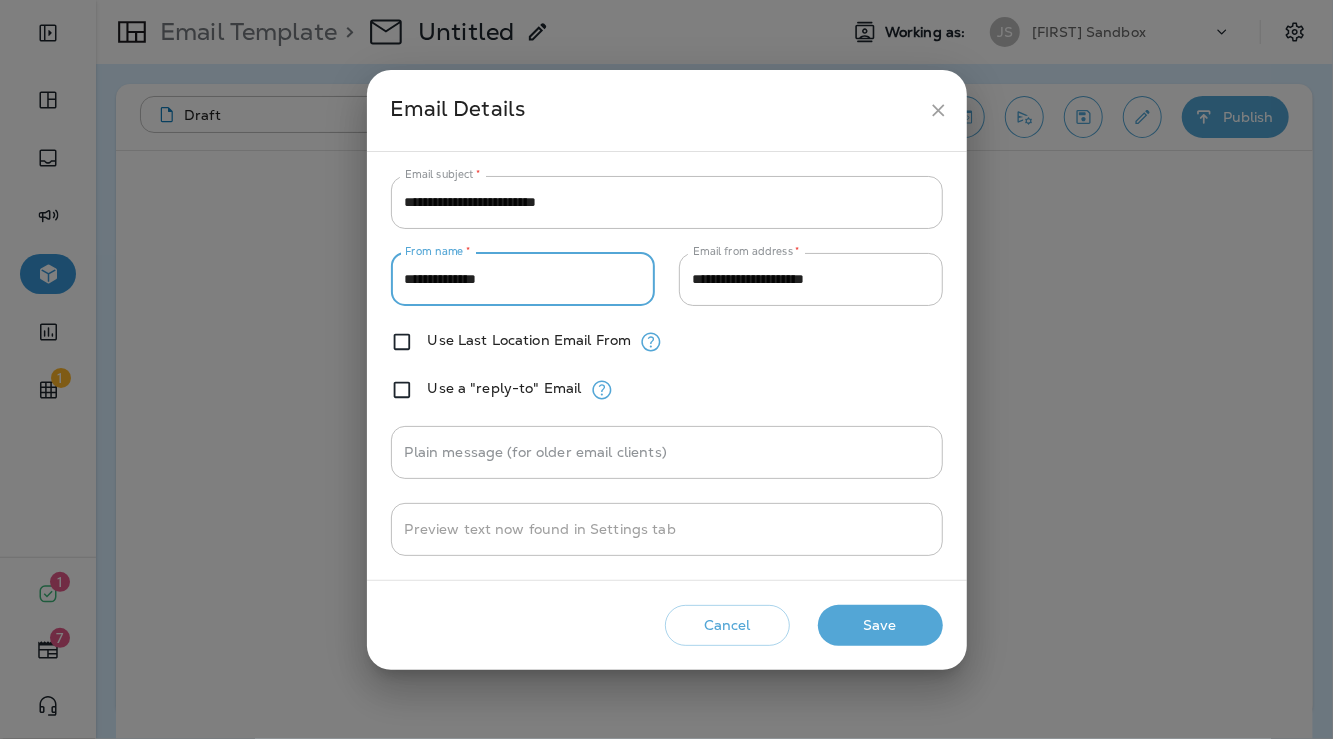 type on "**********" 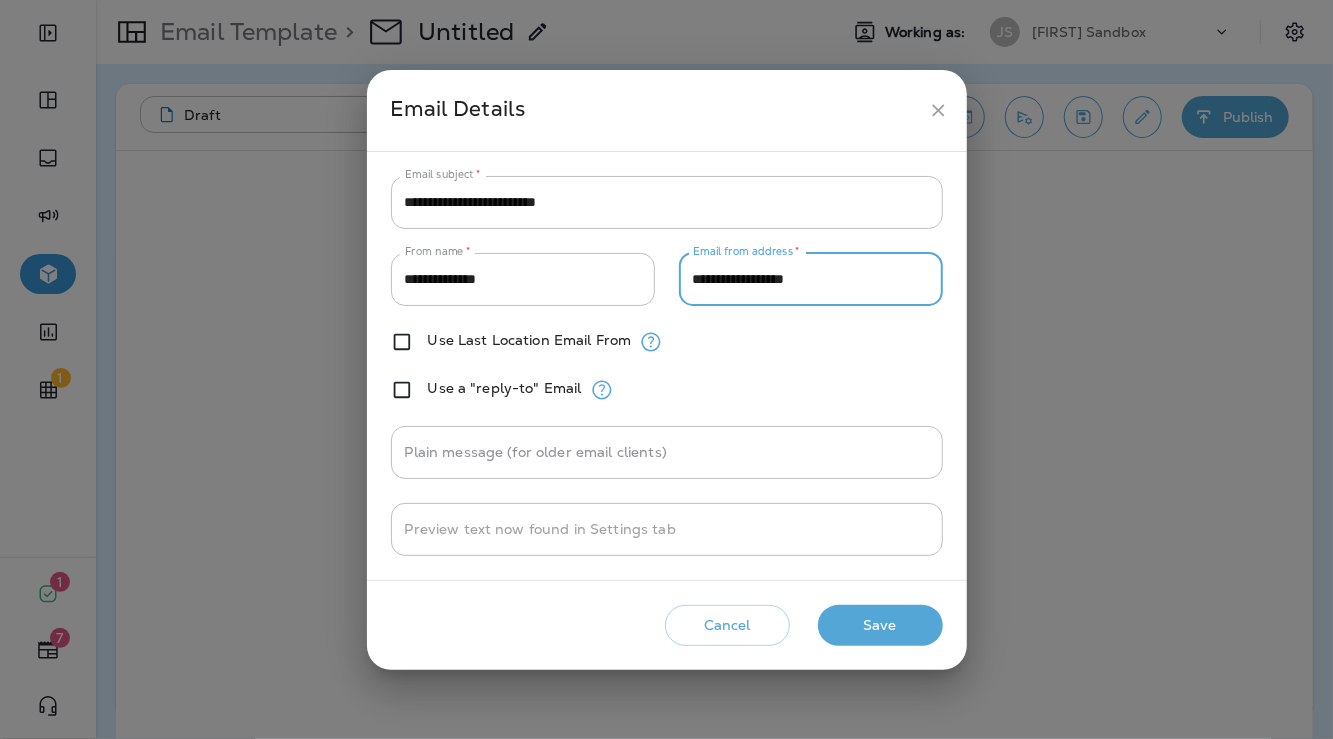 type on "**********" 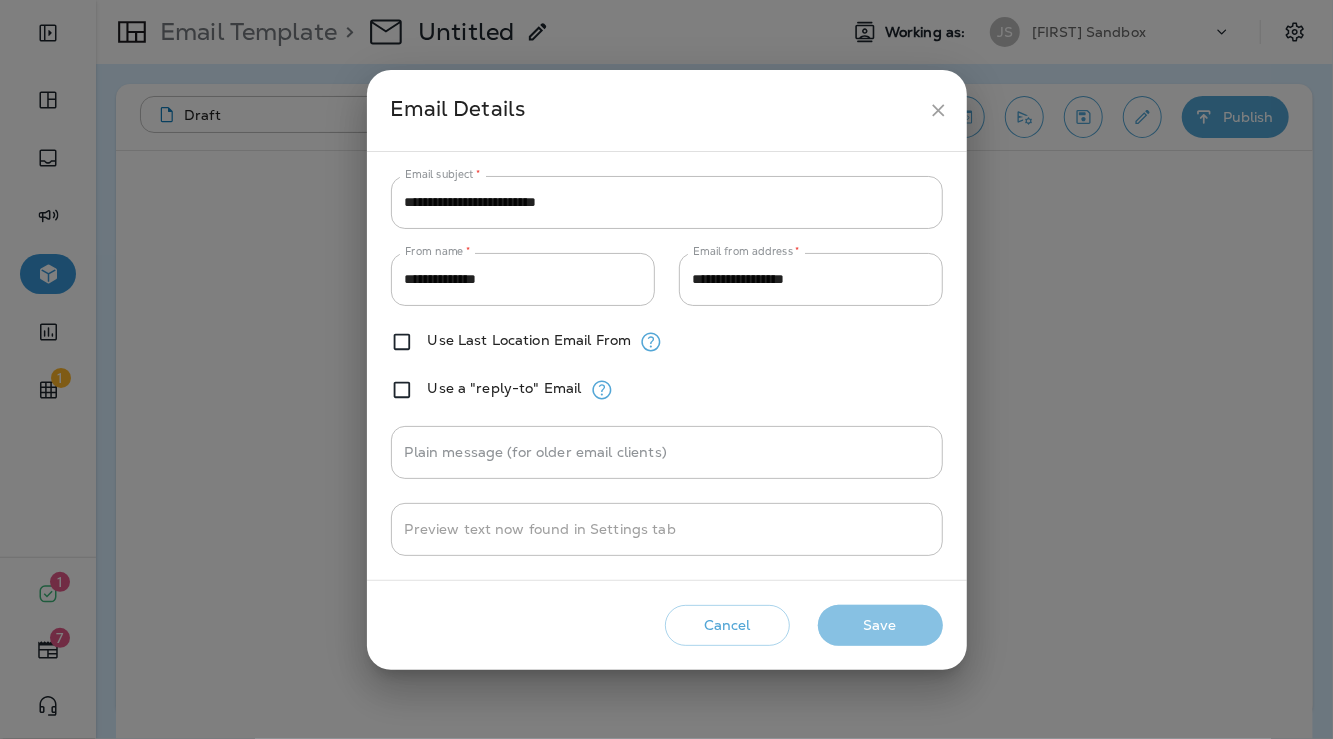 click on "Save" at bounding box center [880, 625] 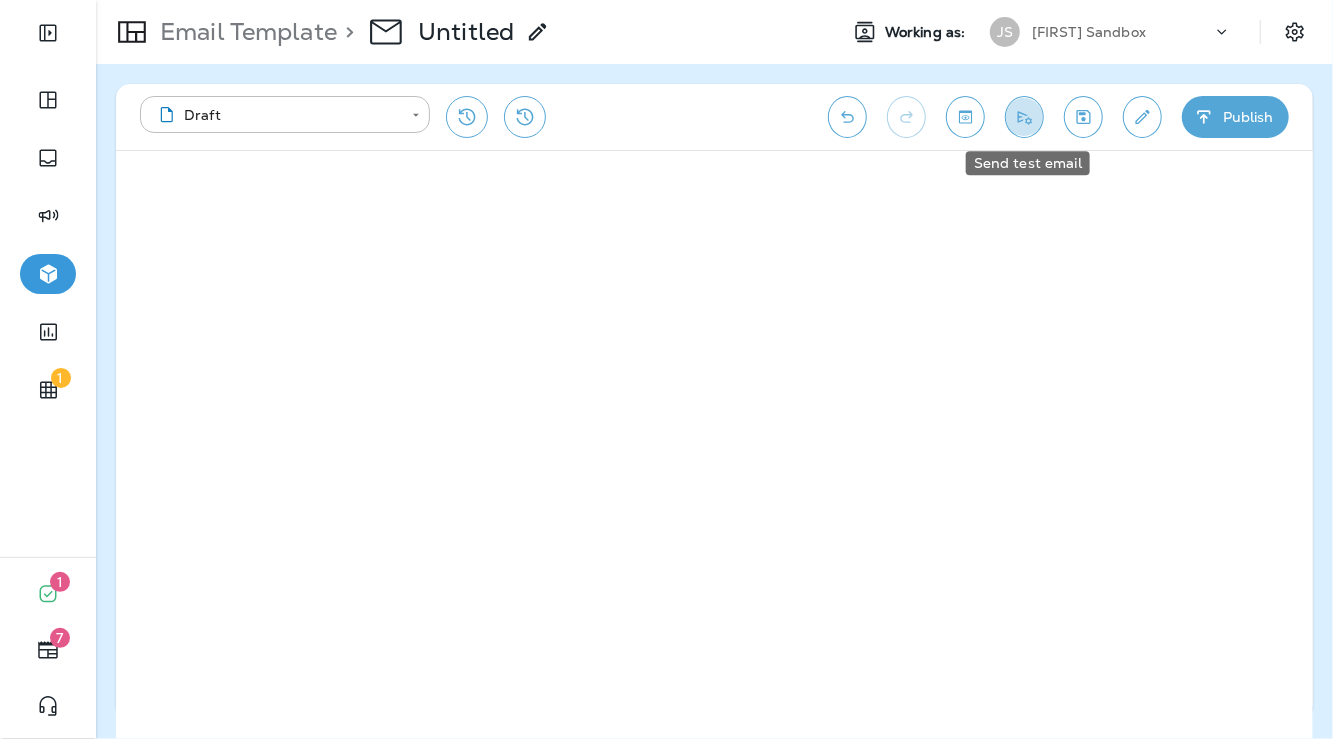 click at bounding box center (1024, 117) 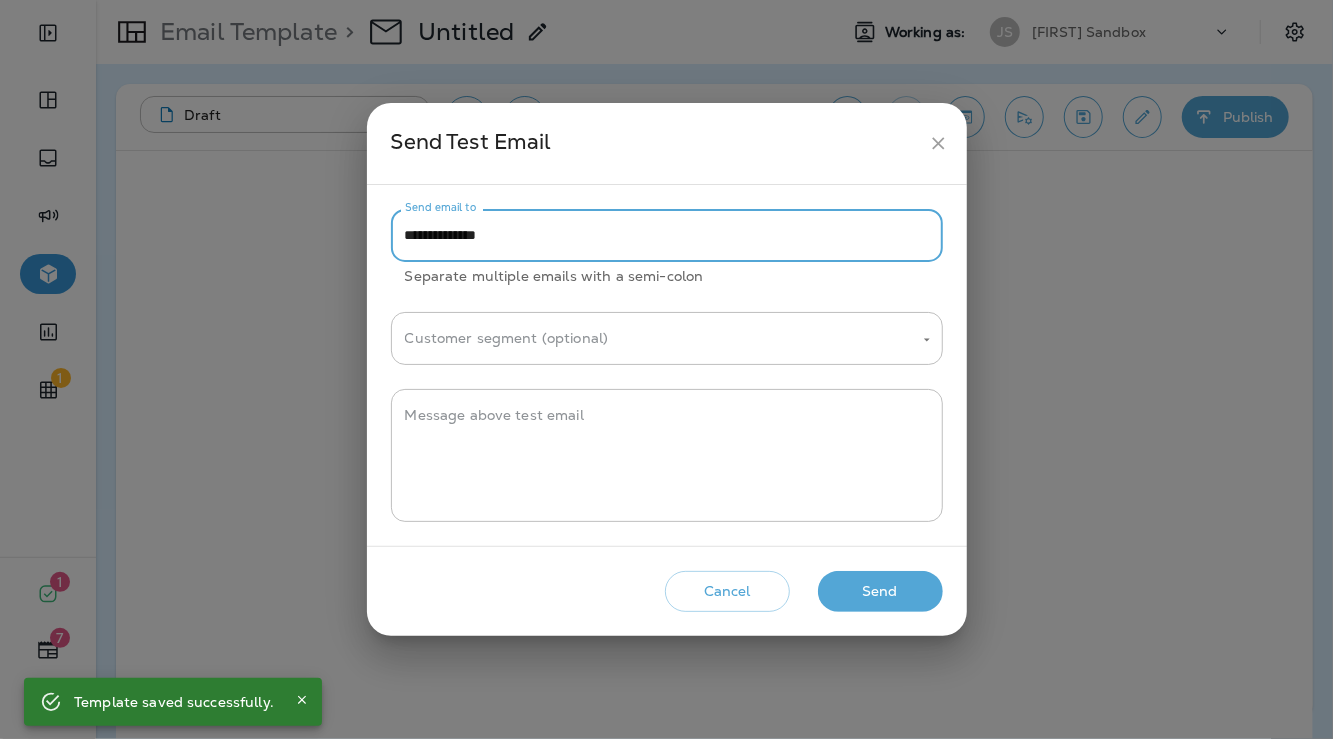click on "**********" at bounding box center (667, 235) 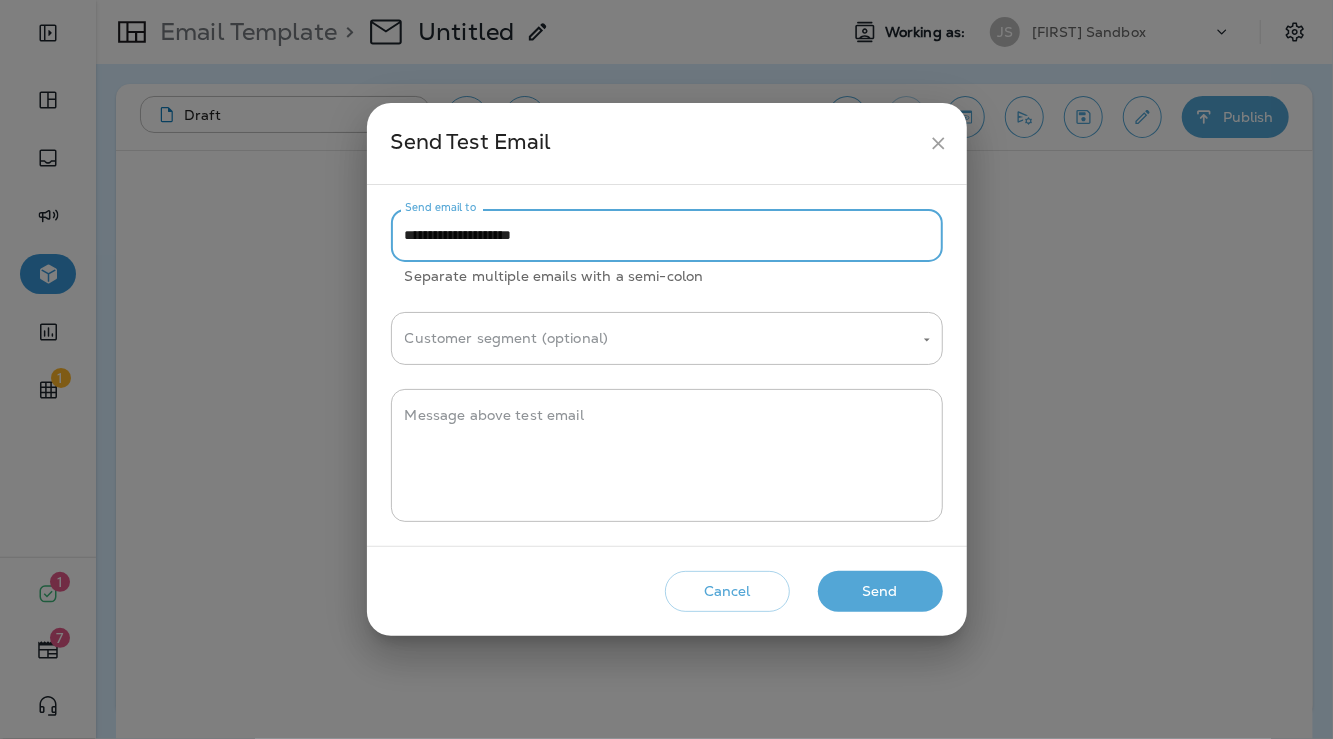 type on "**********" 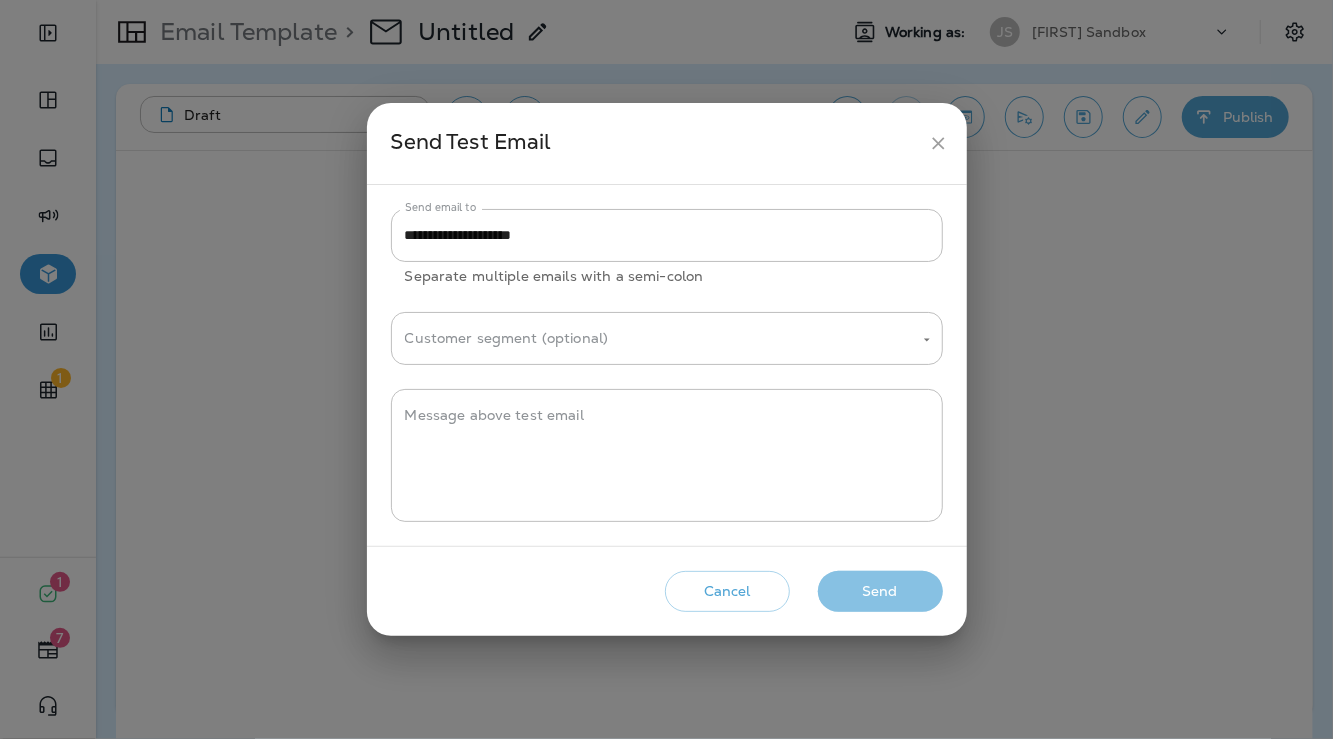 click on "Send" at bounding box center [880, 591] 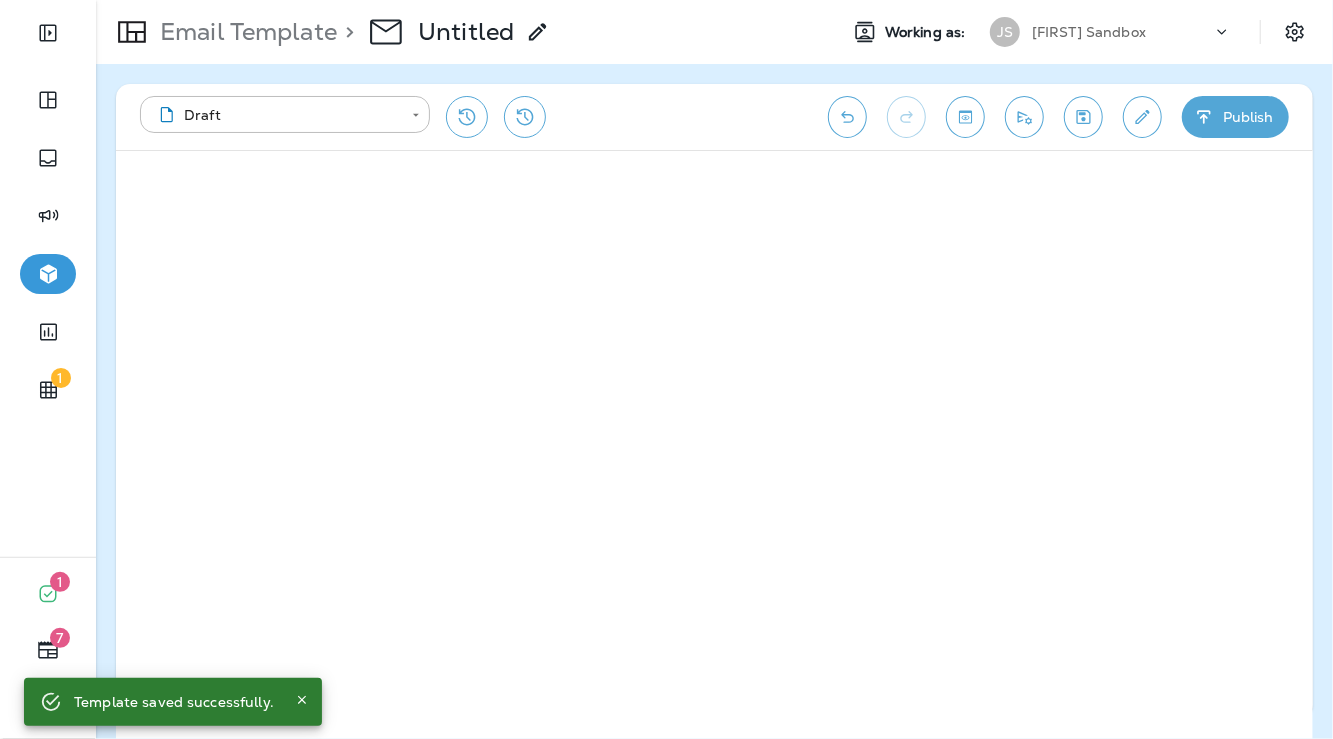 scroll, scrollTop: 2, scrollLeft: 0, axis: vertical 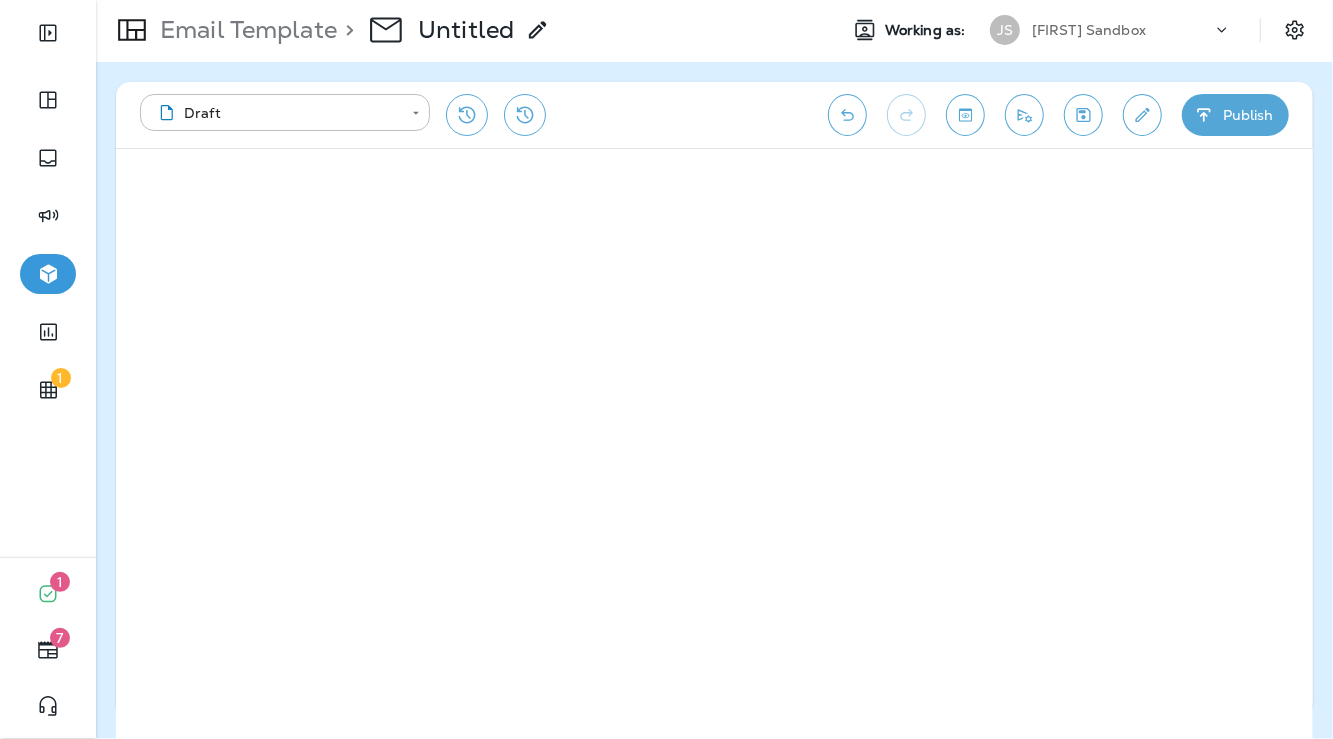 click on "**********" at bounding box center (474, 115) 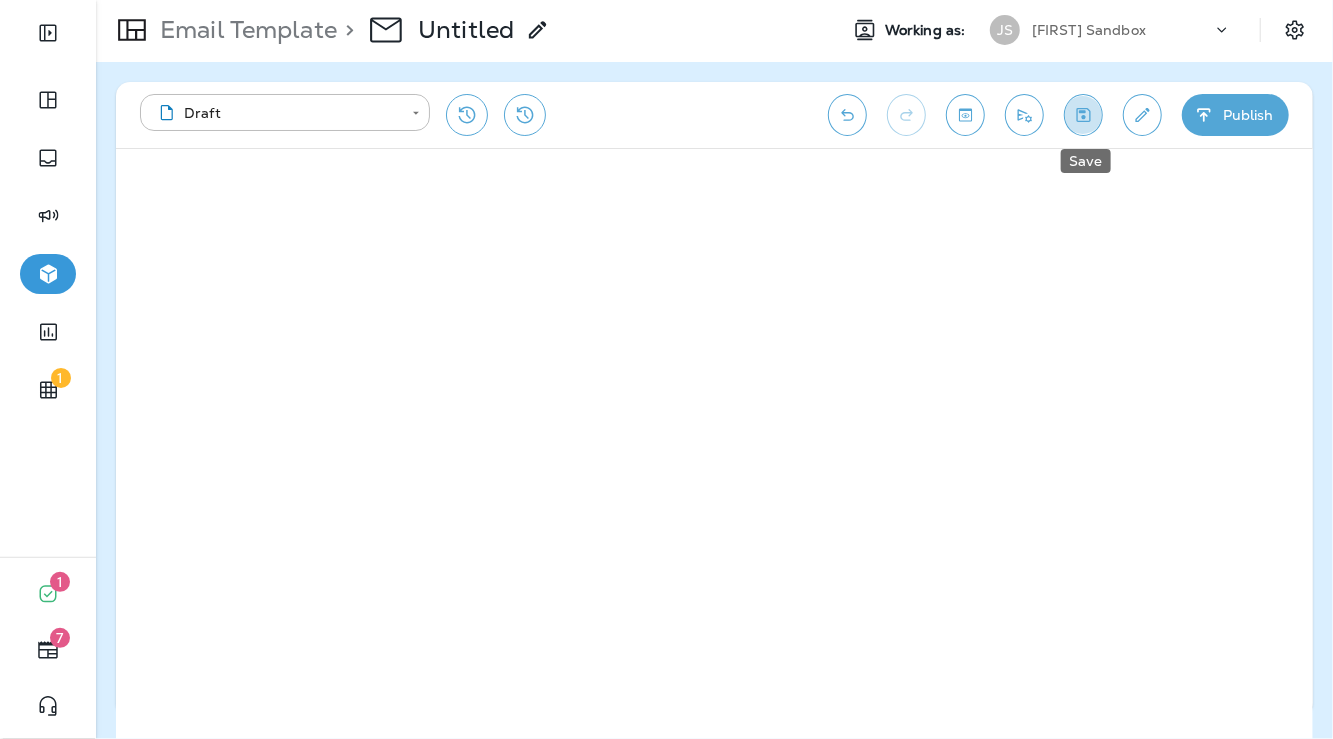 click at bounding box center (1083, 115) 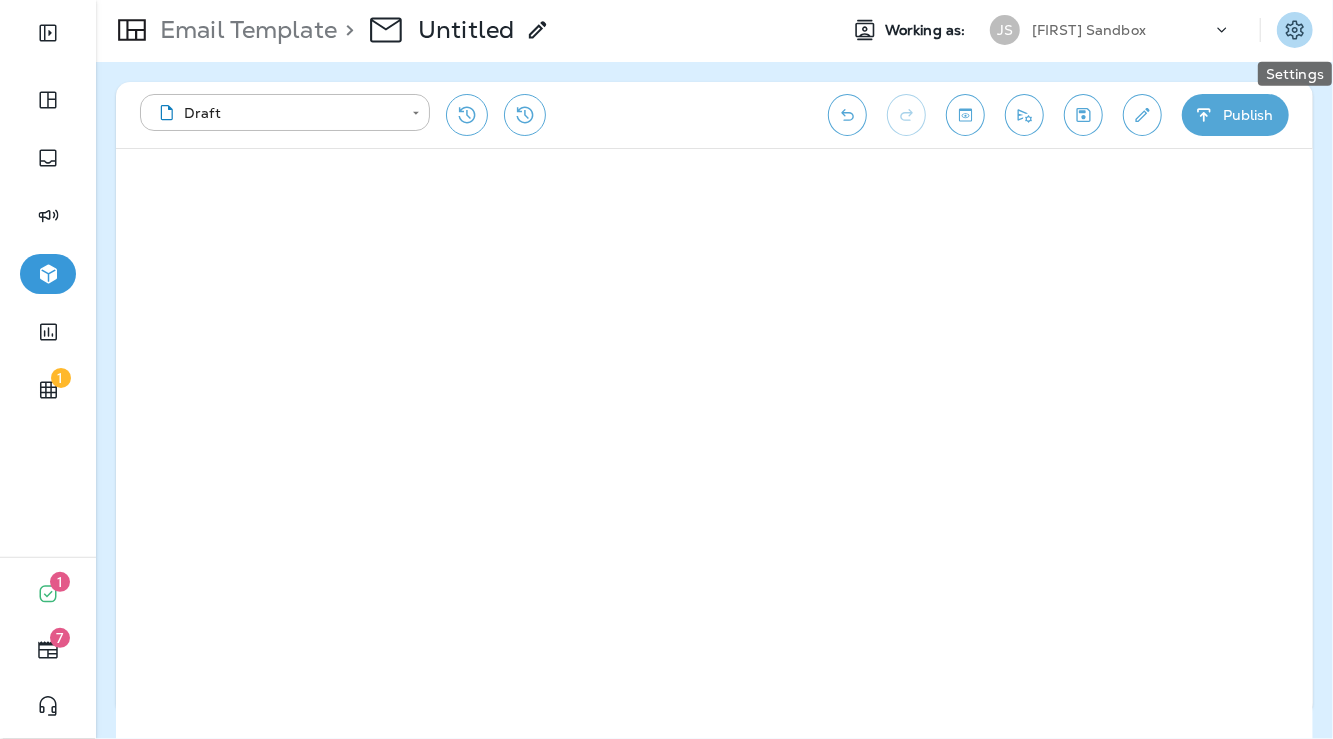 click at bounding box center (1295, 30) 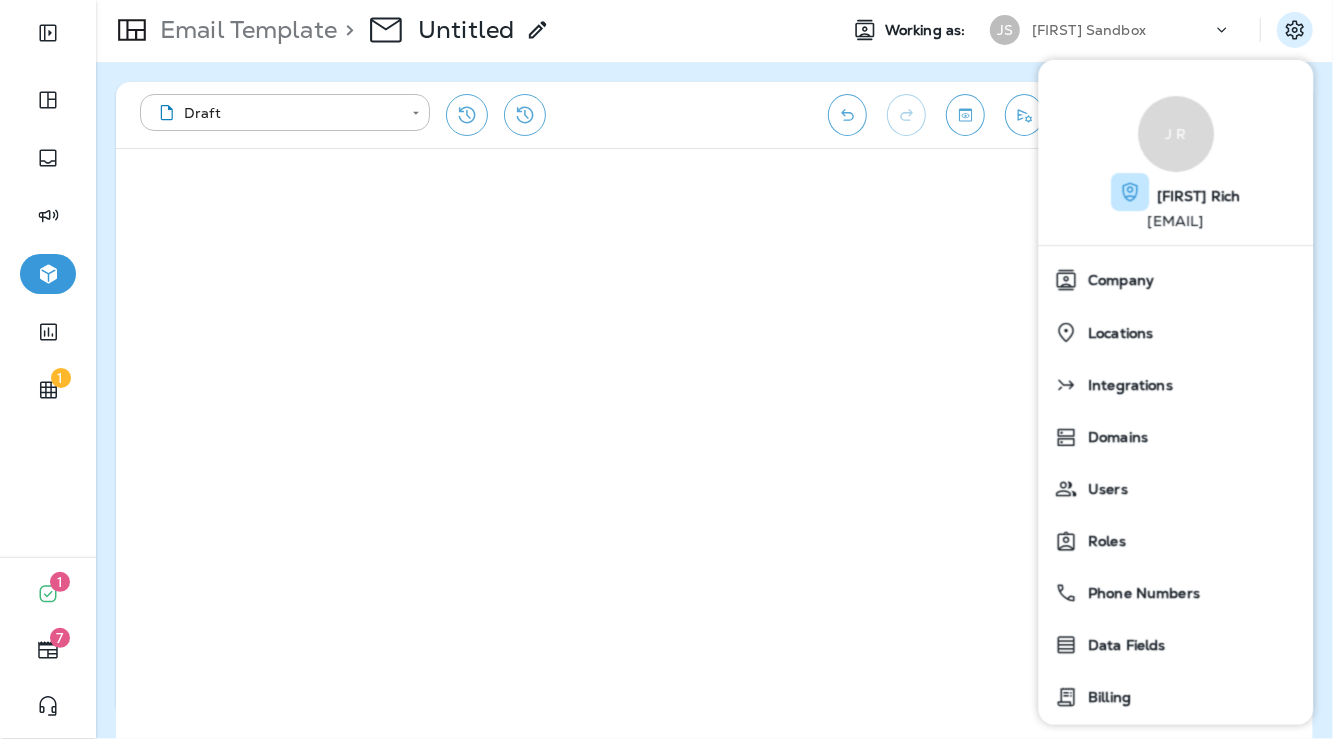 click on "**********" at bounding box center (714, 115) 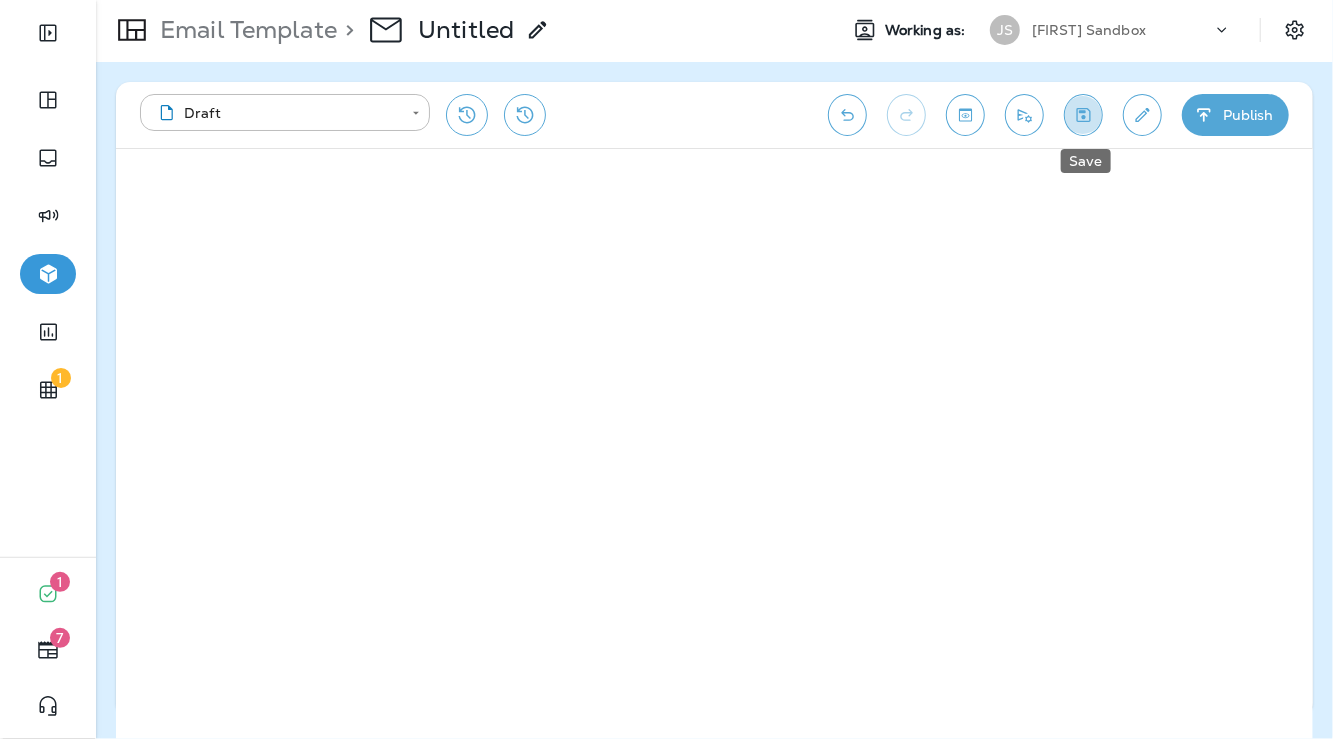 click at bounding box center (1083, 115) 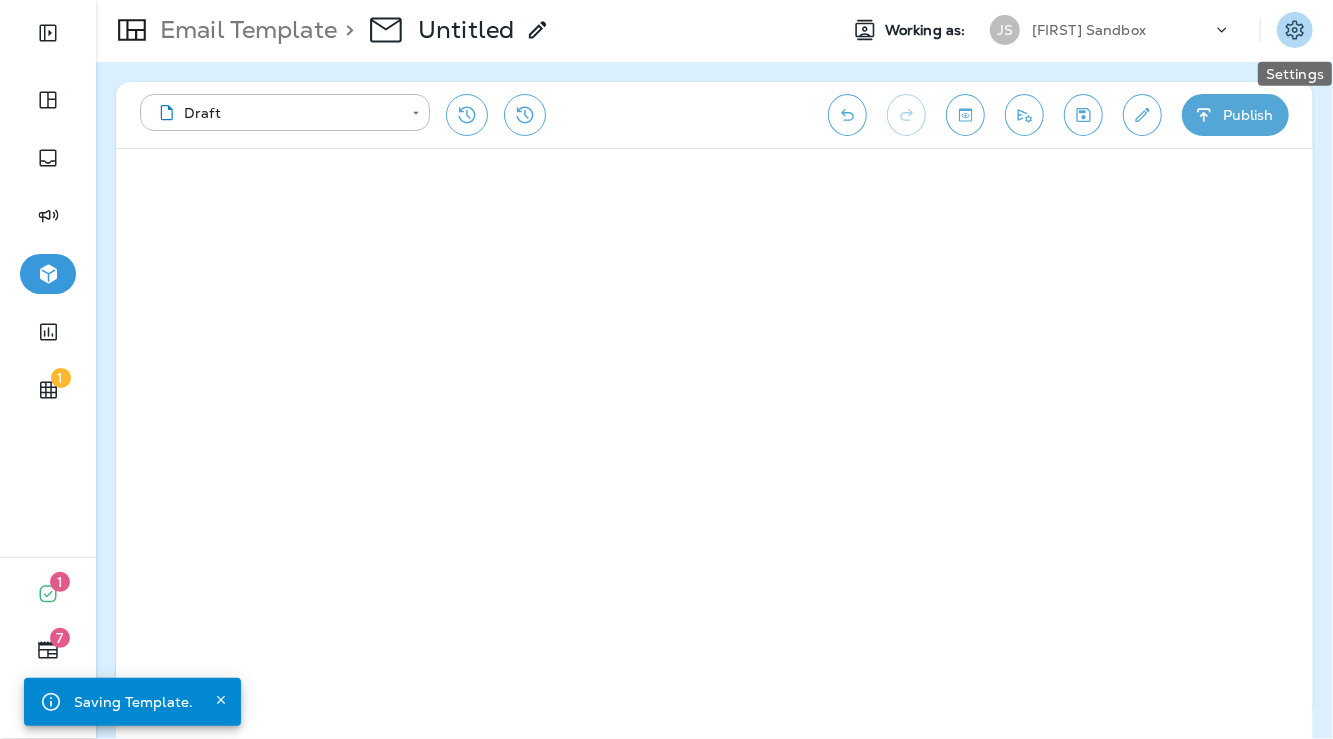 click at bounding box center [1295, 30] 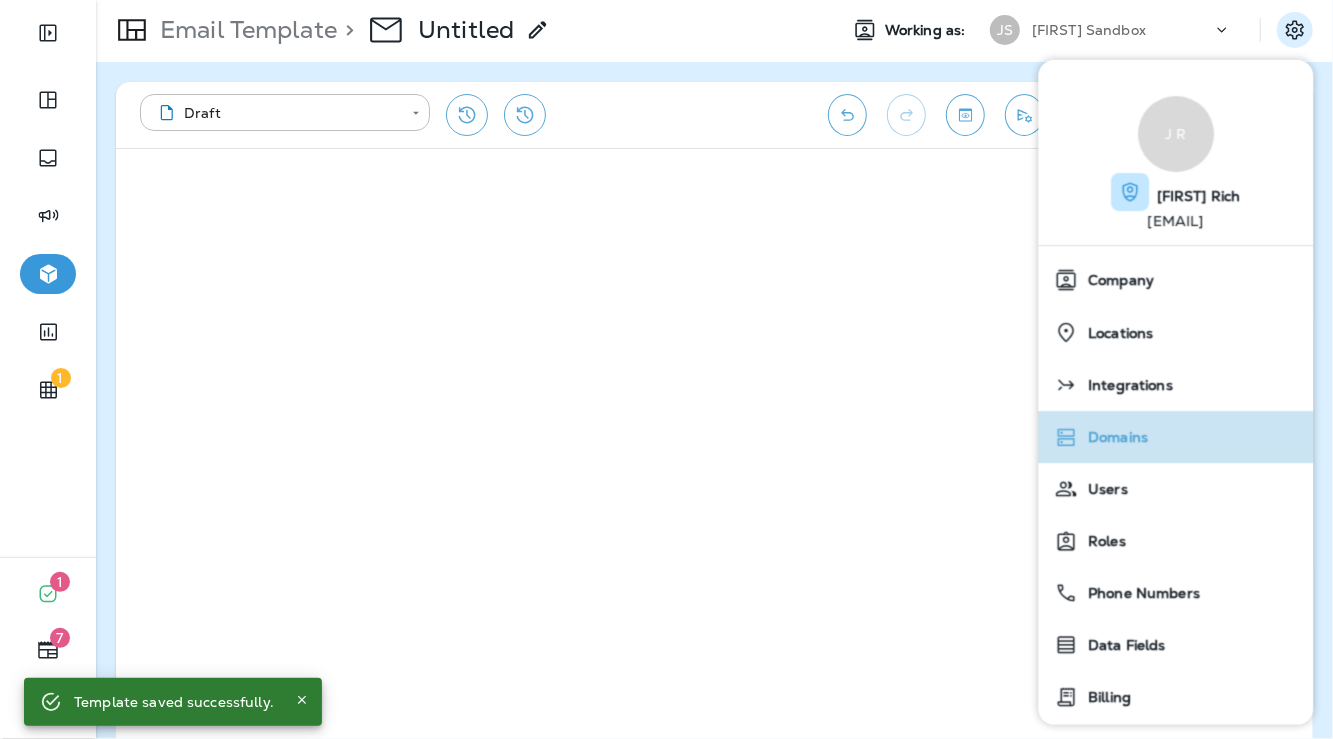 click on "Domains" at bounding box center [1176, 437] 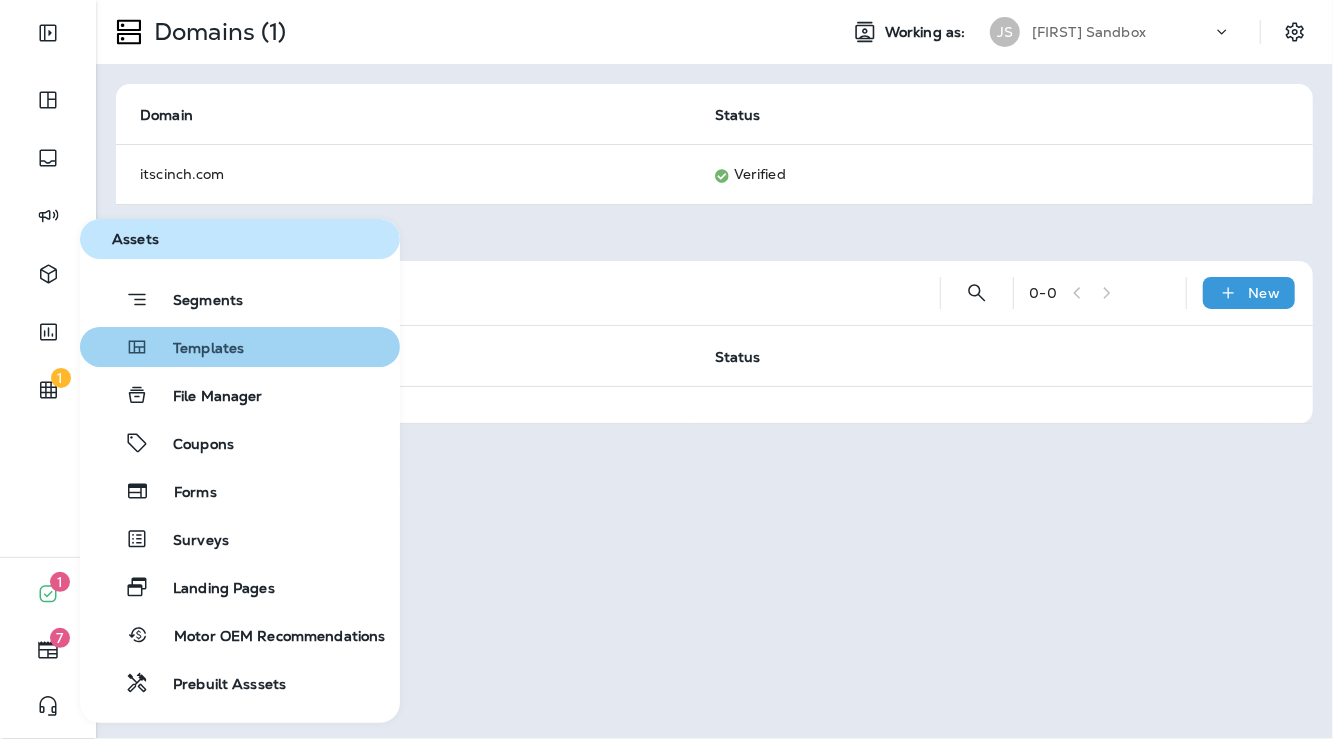 click on "Templates" at bounding box center [196, 302] 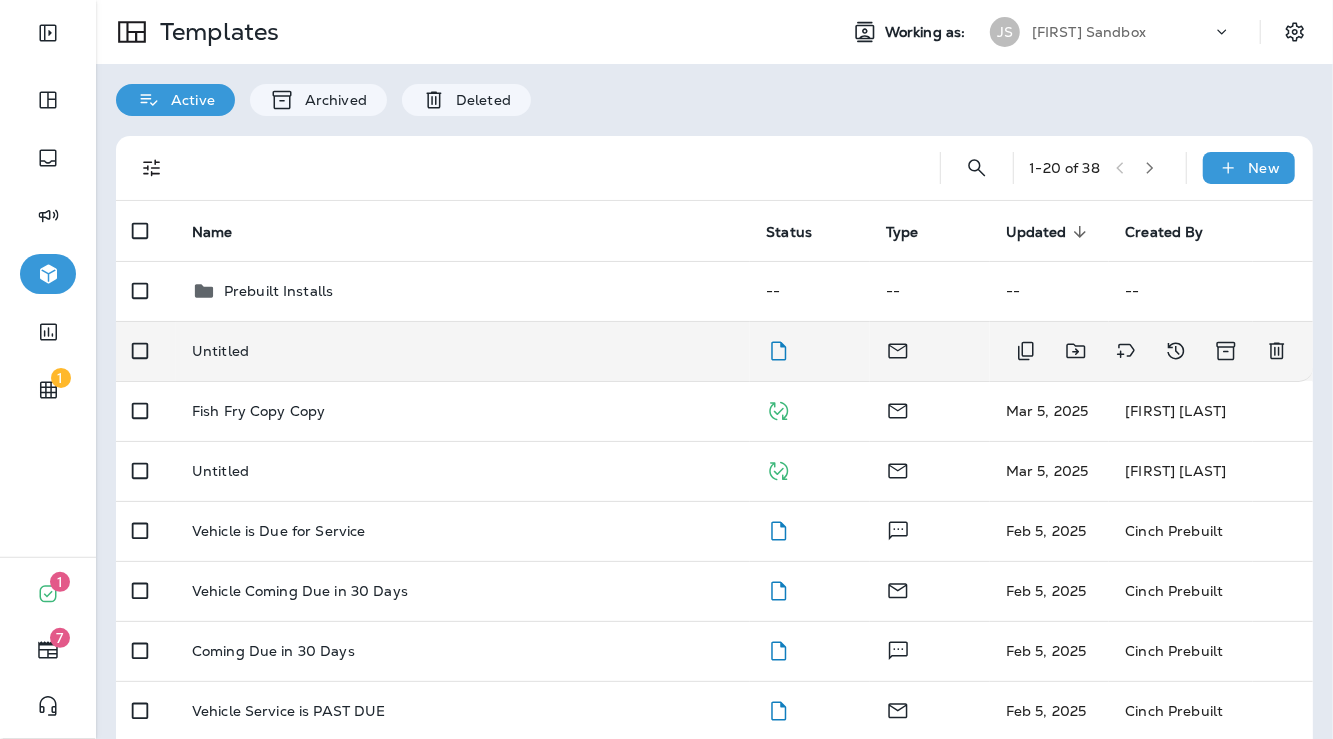 click on "Untitled" at bounding box center (463, 351) 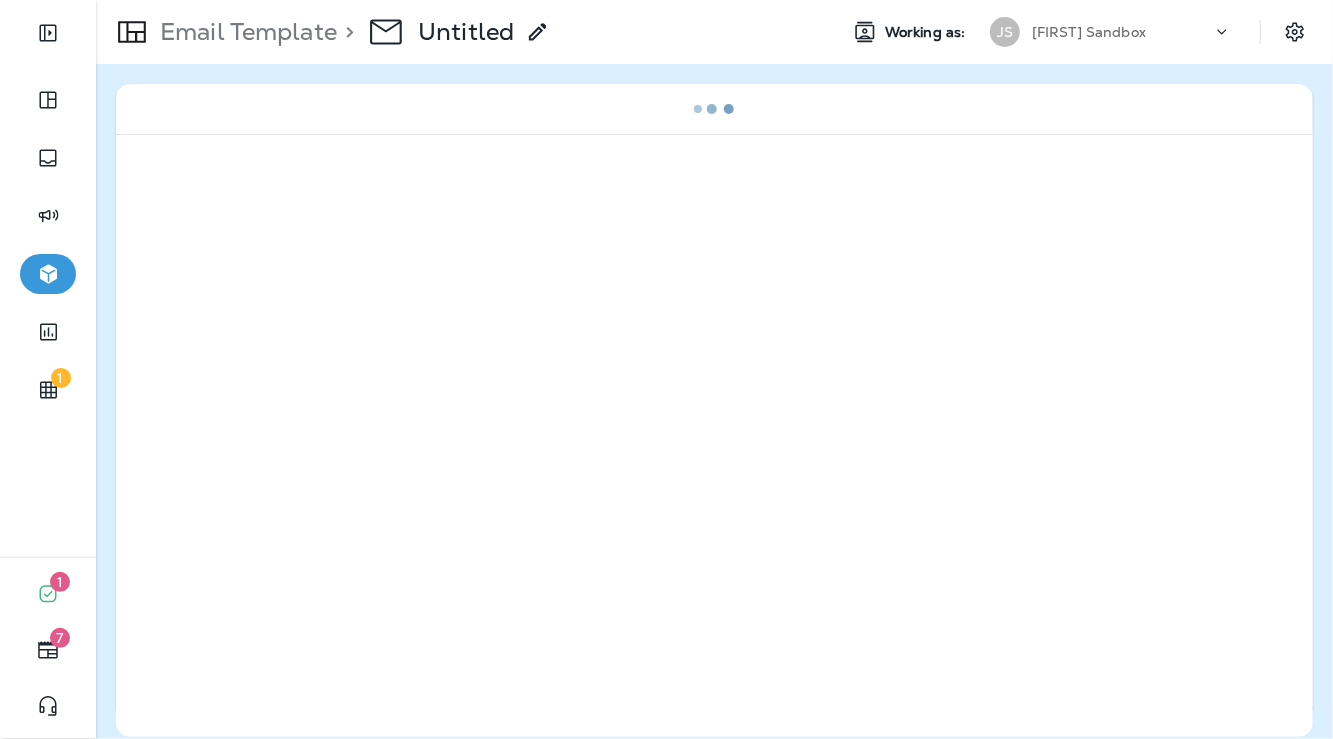 click at bounding box center [537, 31] 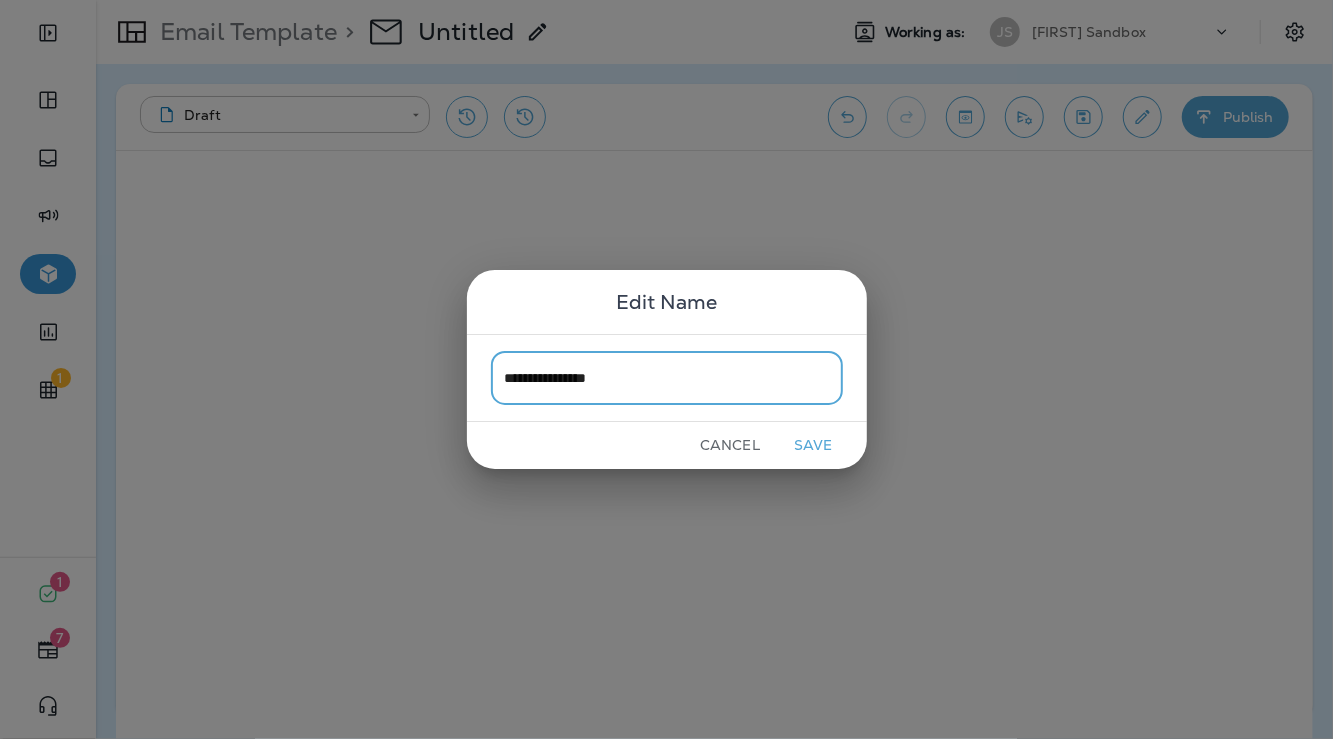 type on "**********" 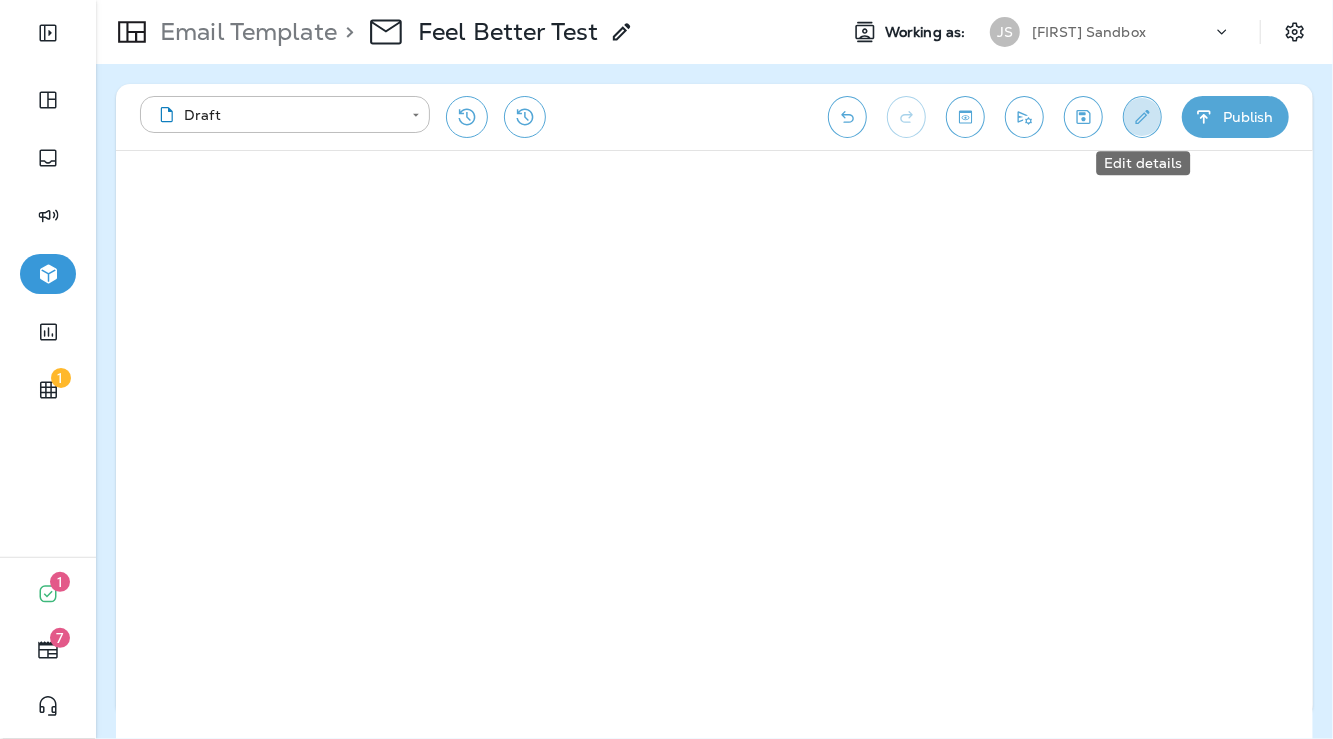 click at bounding box center [1142, 117] 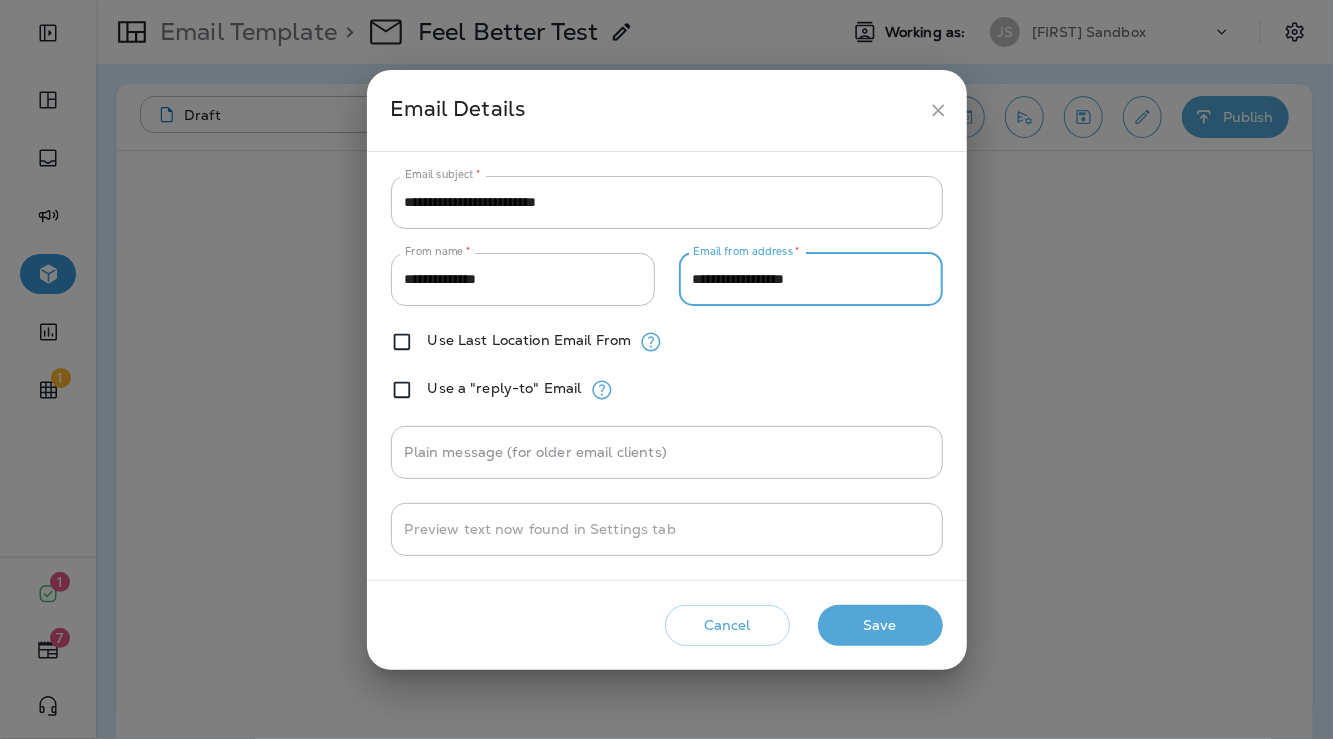 drag, startPoint x: 728, startPoint y: 281, endPoint x: 656, endPoint y: 277, distance: 72.11102 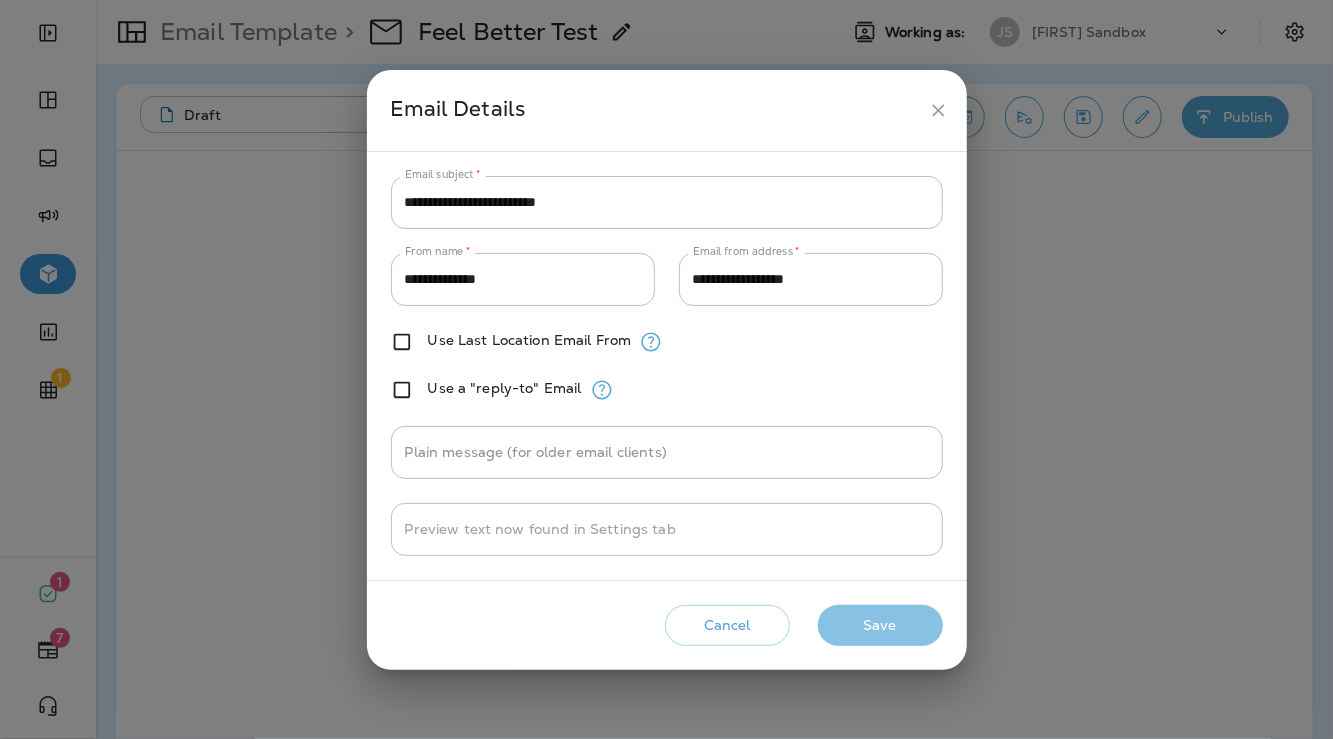 click on "Save" at bounding box center (880, 625) 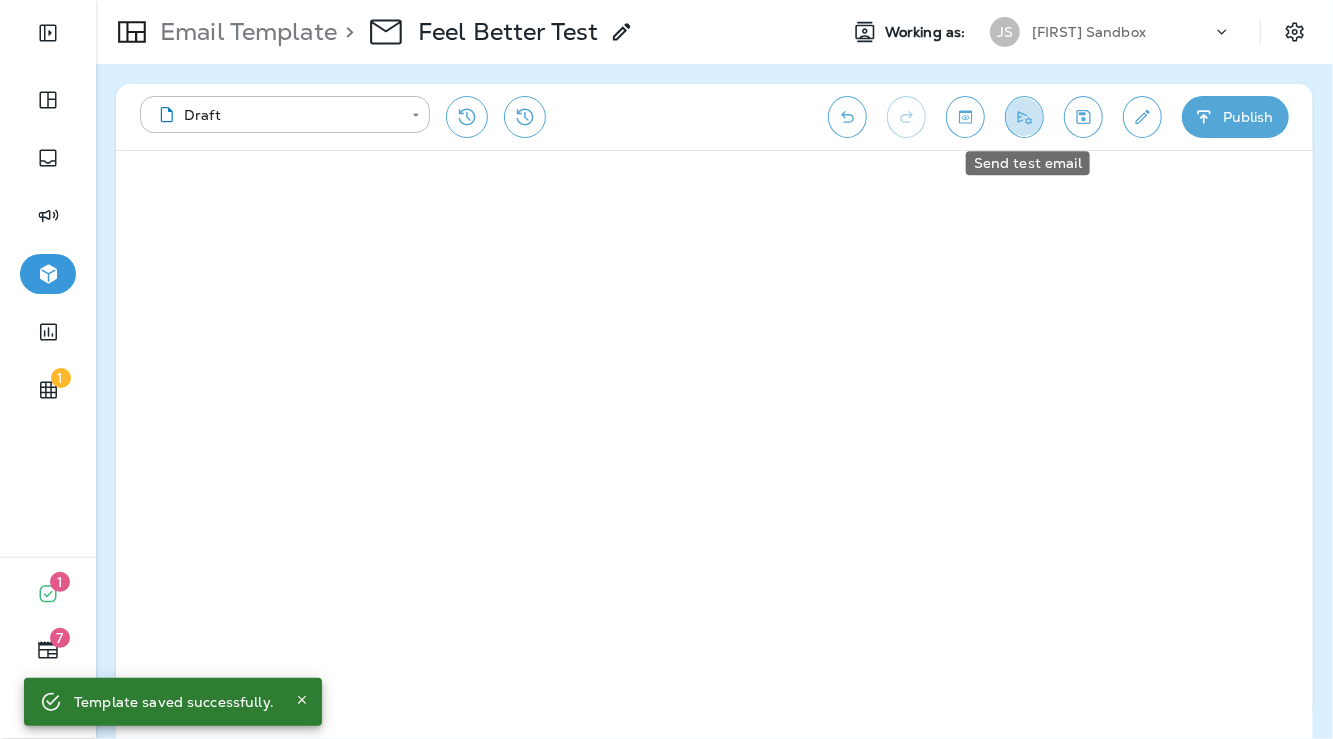 click at bounding box center (1025, 117) 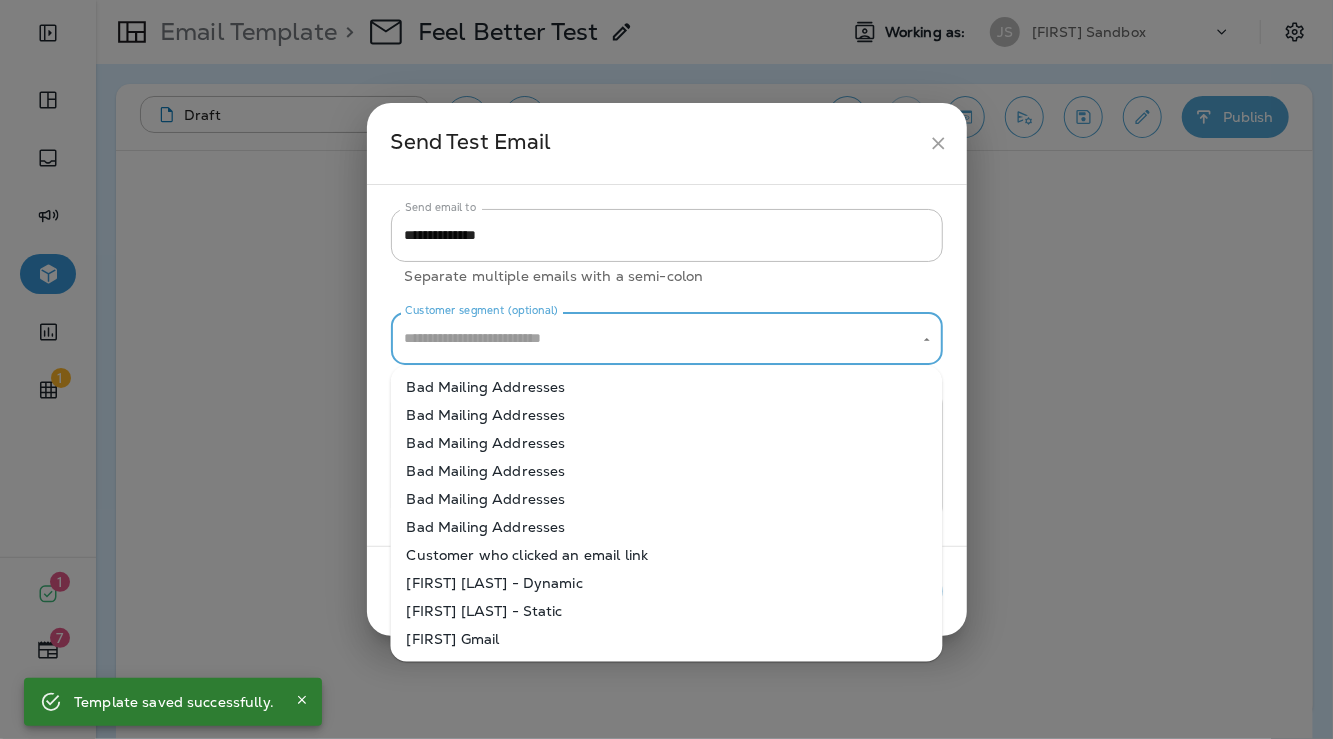 click on "Customer segment (optional)" at bounding box center [652, 338] 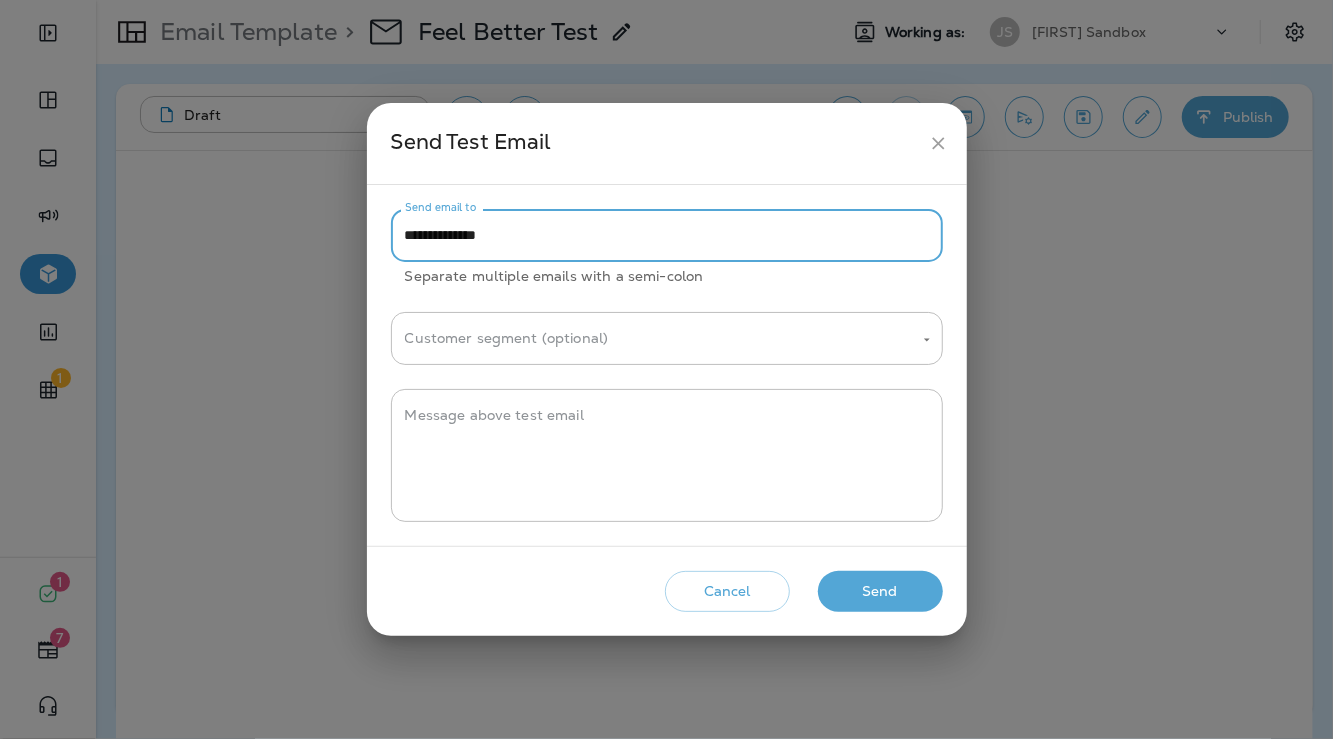 click on "**********" at bounding box center (667, 235) 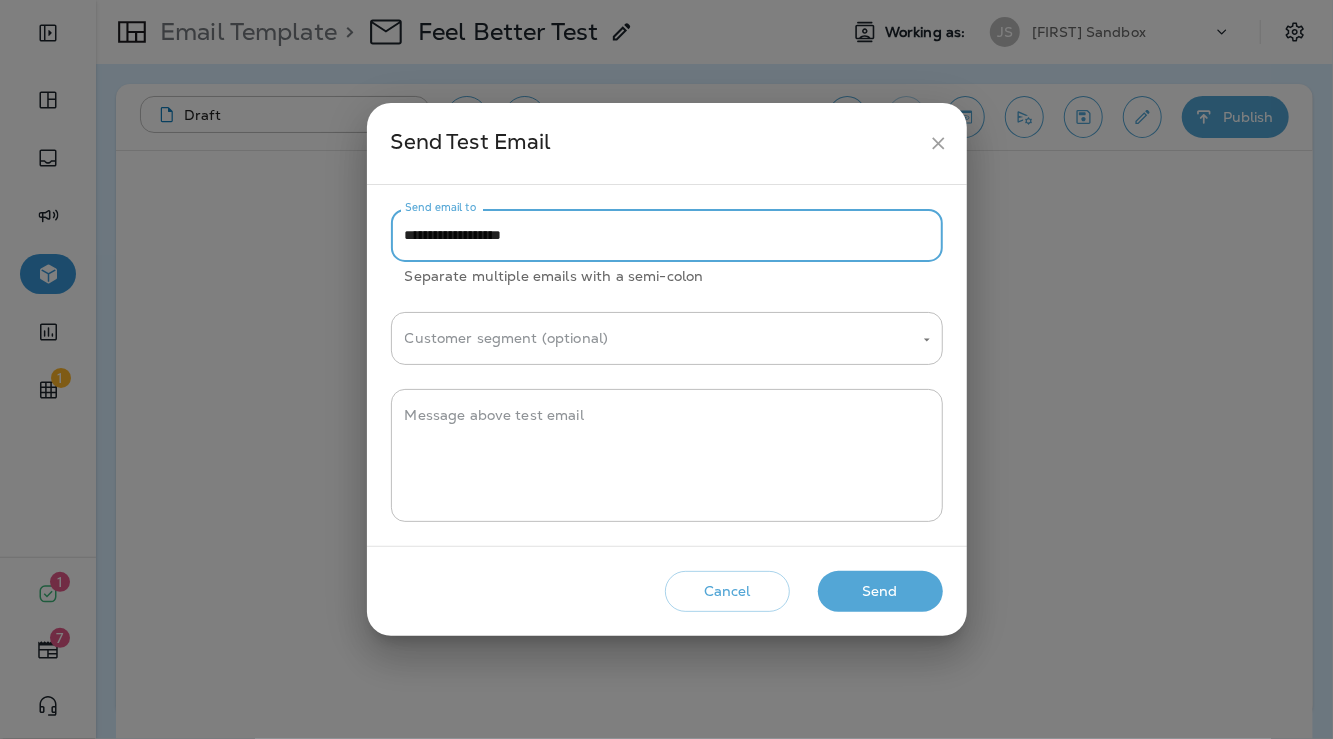 type on "**********" 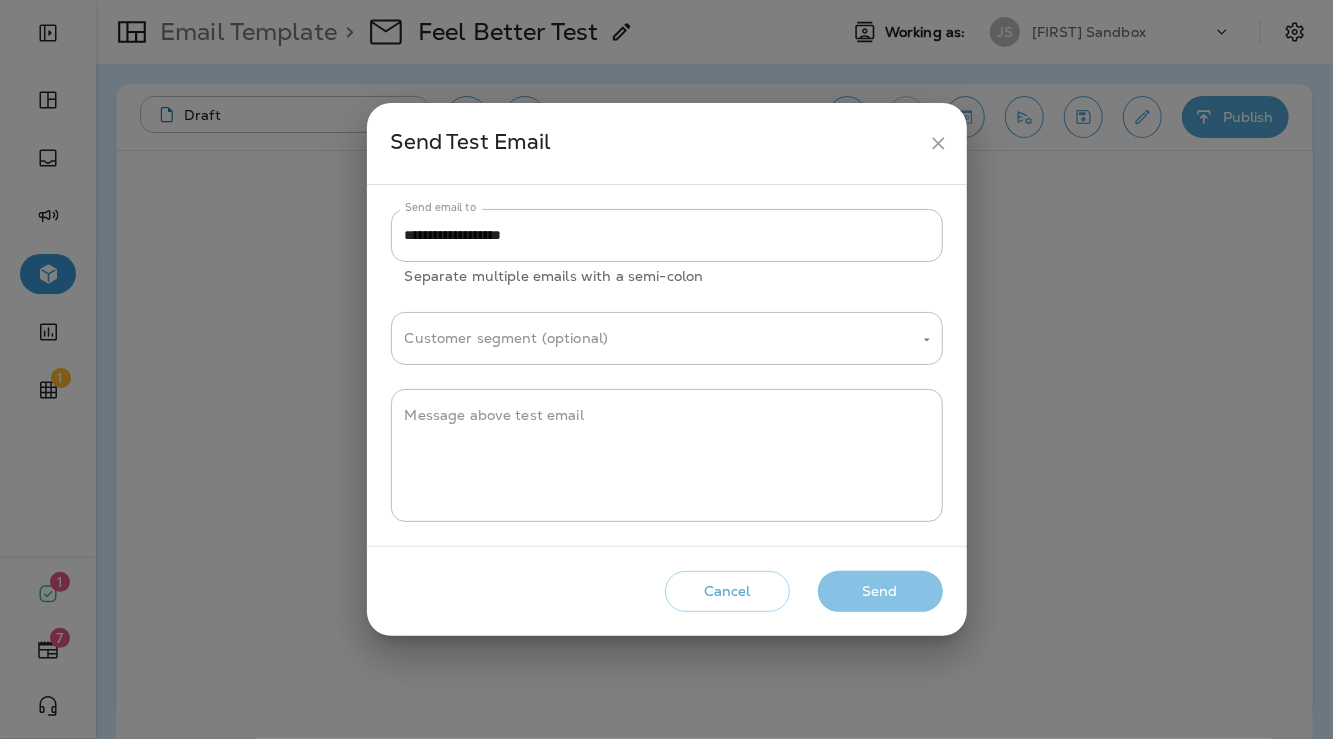 click on "Send" at bounding box center [880, 591] 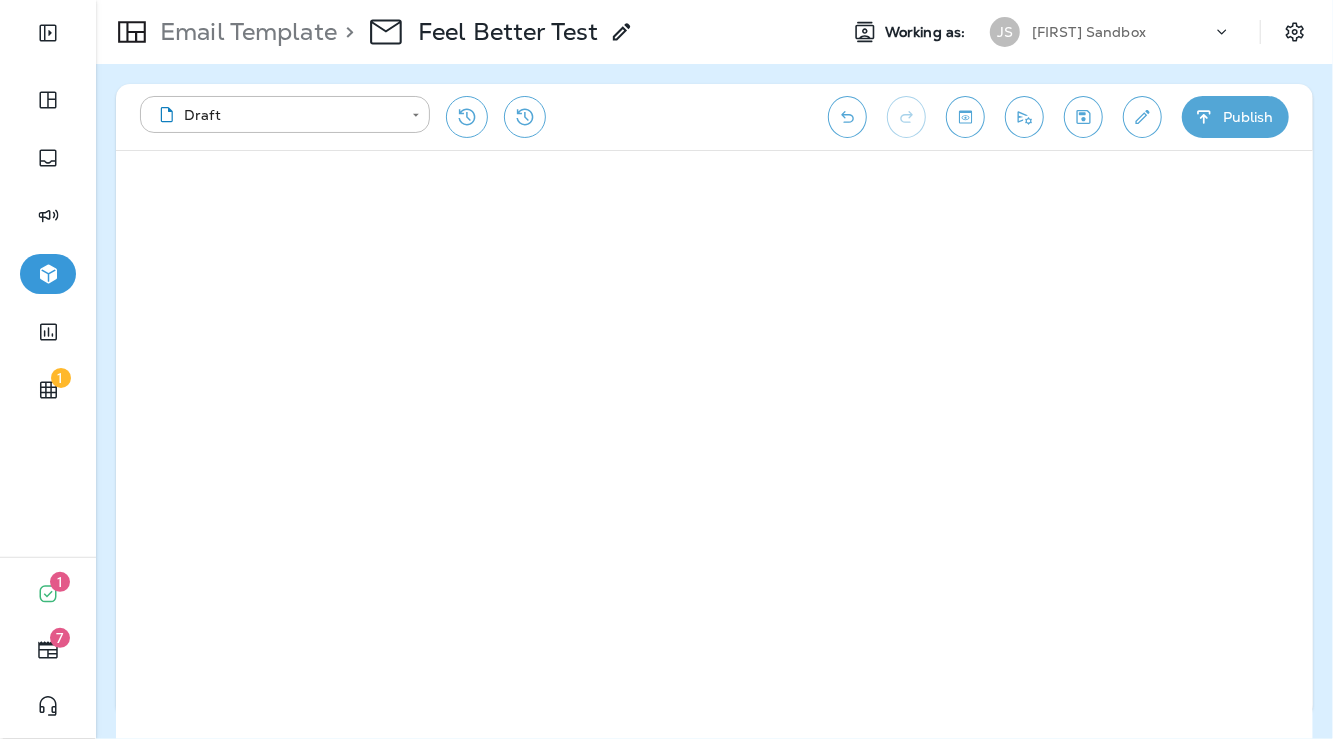 click on "[FIRST] Sandbox" at bounding box center (1122, 32) 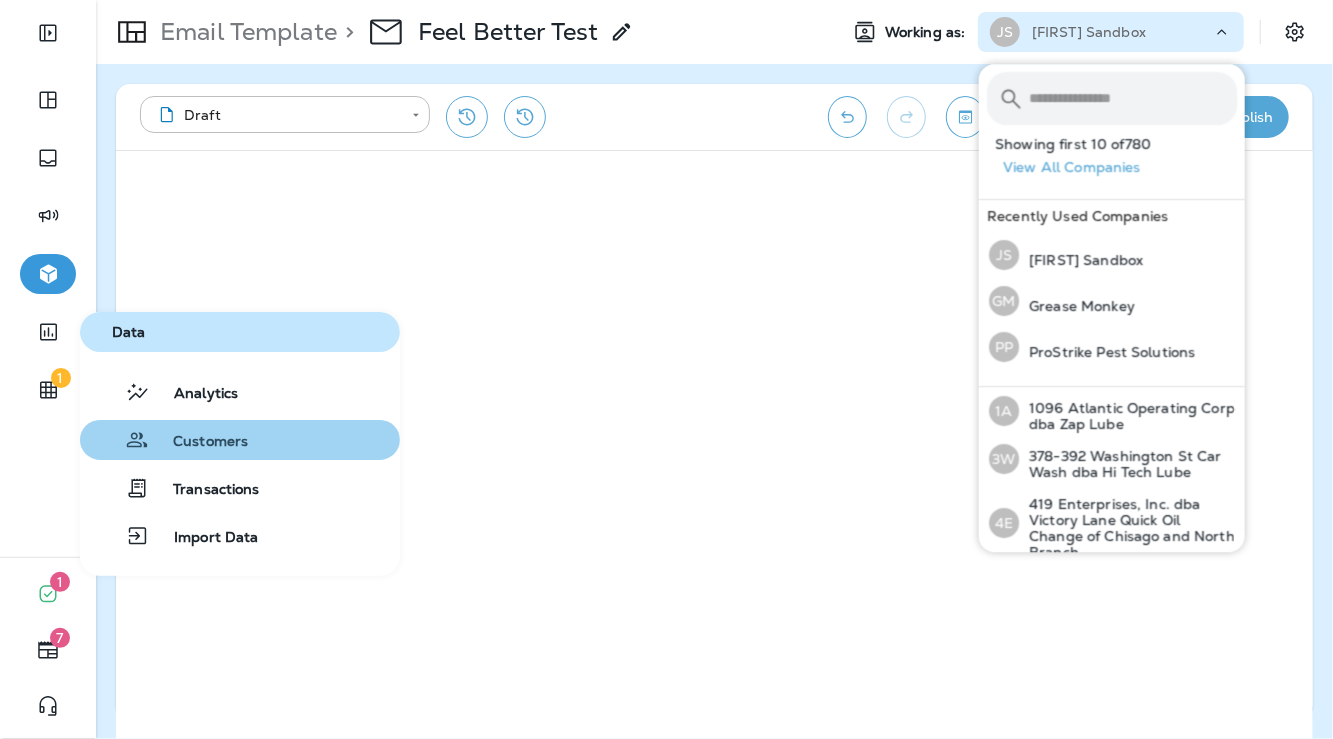 click on "Customers" at bounding box center [240, 392] 